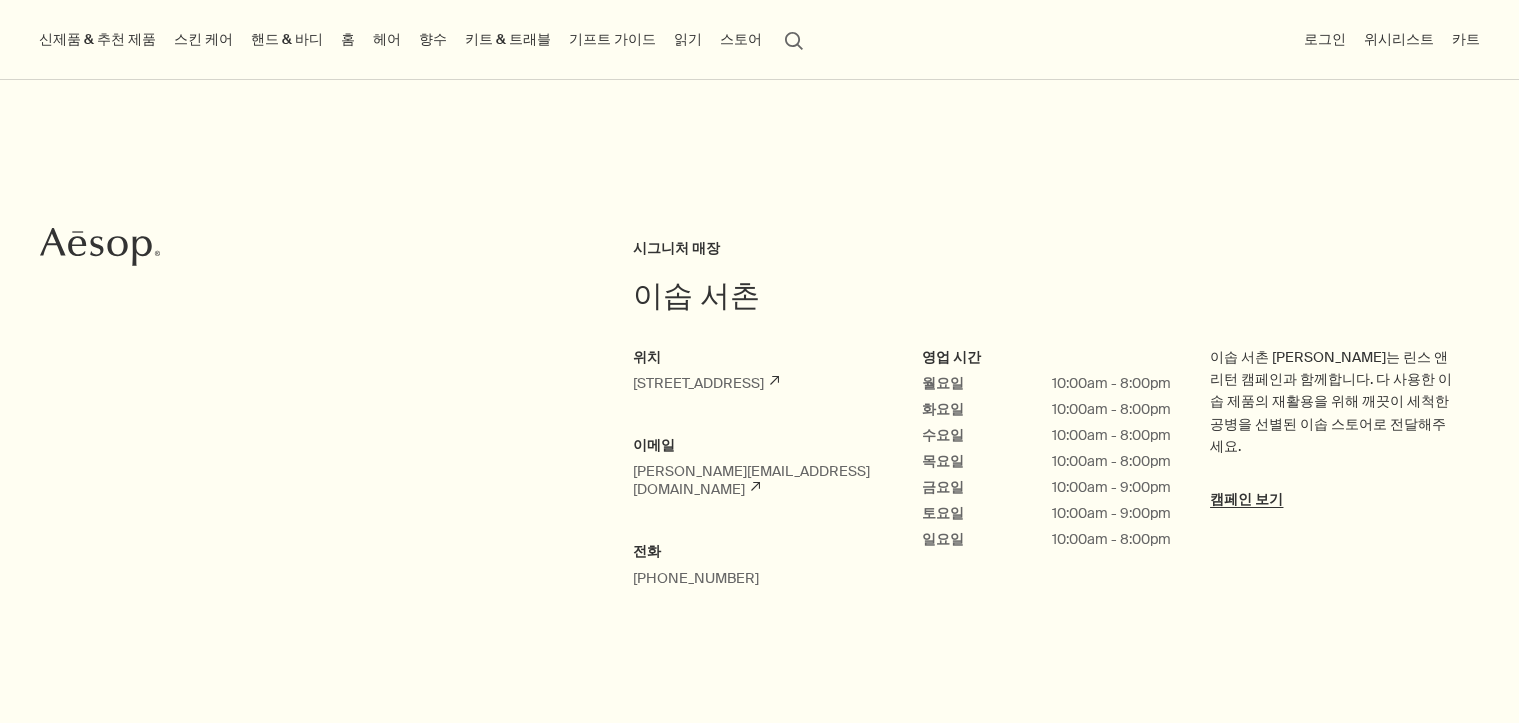 scroll, scrollTop: 0, scrollLeft: 0, axis: both 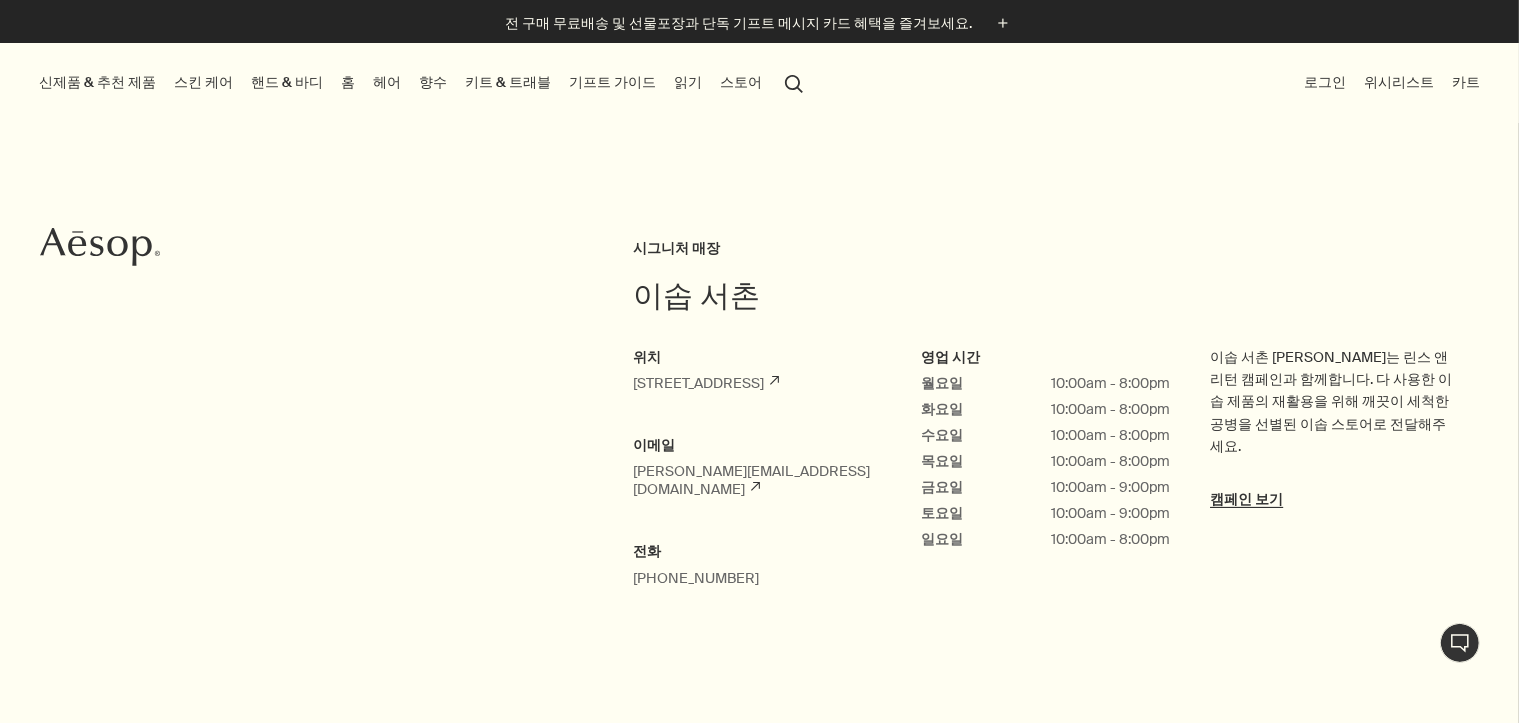 click on "이솝 서촌 시그니처 매장 위치 서울시 종로구 자하문로 36   rightUpArrow 이메일 Seochon@aesop.com   rightUpArrow 전화 02-733-1987 영업 시간 월요일 10:00am - 8:00pm 화요일 10:00am - 8:00pm 수요일 10:00am - 8:00pm 목요일 10:00am - 8:00pm 금요일 10:00am - 9:00pm 토요일 10:00am - 9:00pm 일요일 10:00am - 8:00pm 이솝 서촌 스토어는 린스 앤 리턴 캠페인과 함께합니다. 다 사용한 이솝 제품의 재활용을 위해 깨끗이 세척한 공병을 선별된 이솝 스토어로 전달해주세요.
캠페인 보기" at bounding box center [759, 421] 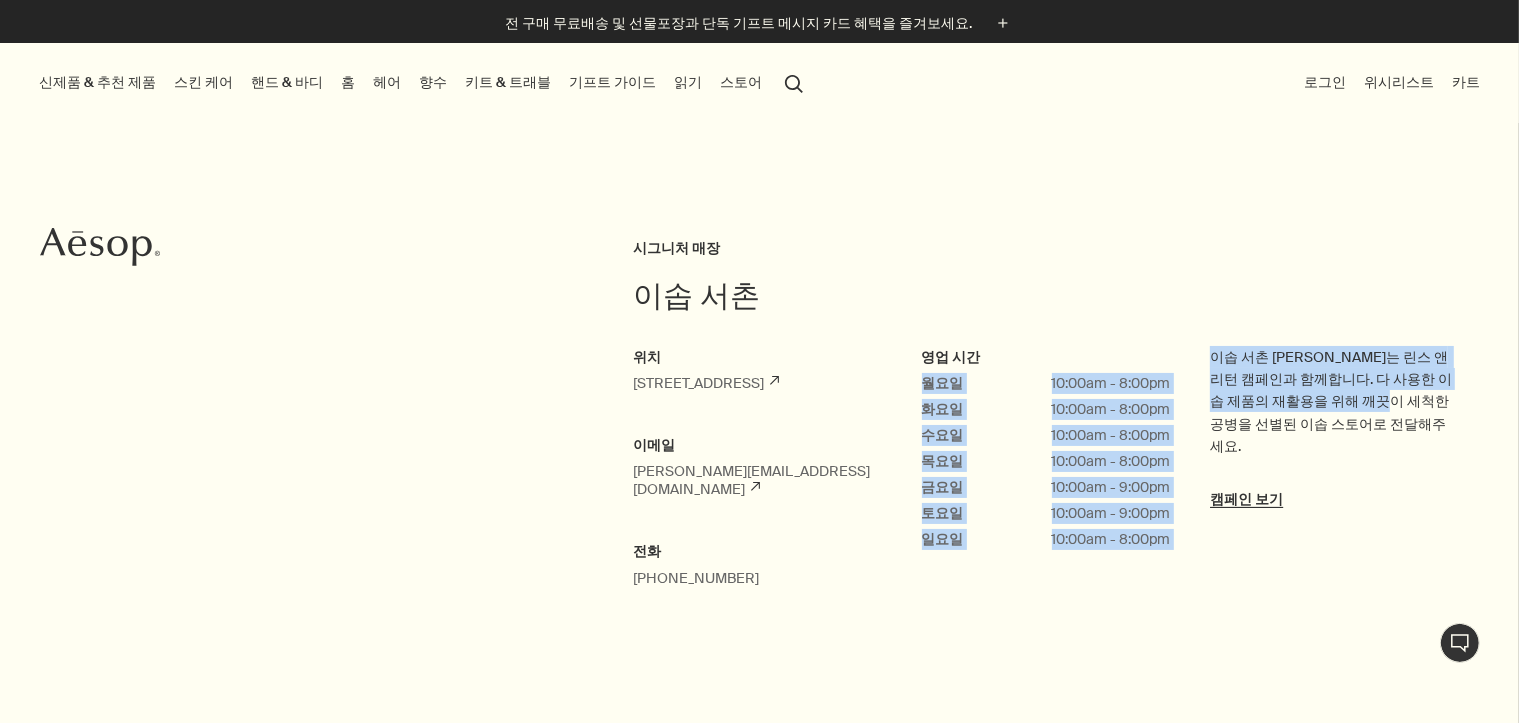drag, startPoint x: 1204, startPoint y: 353, endPoint x: 1421, endPoint y: 410, distance: 224.36131 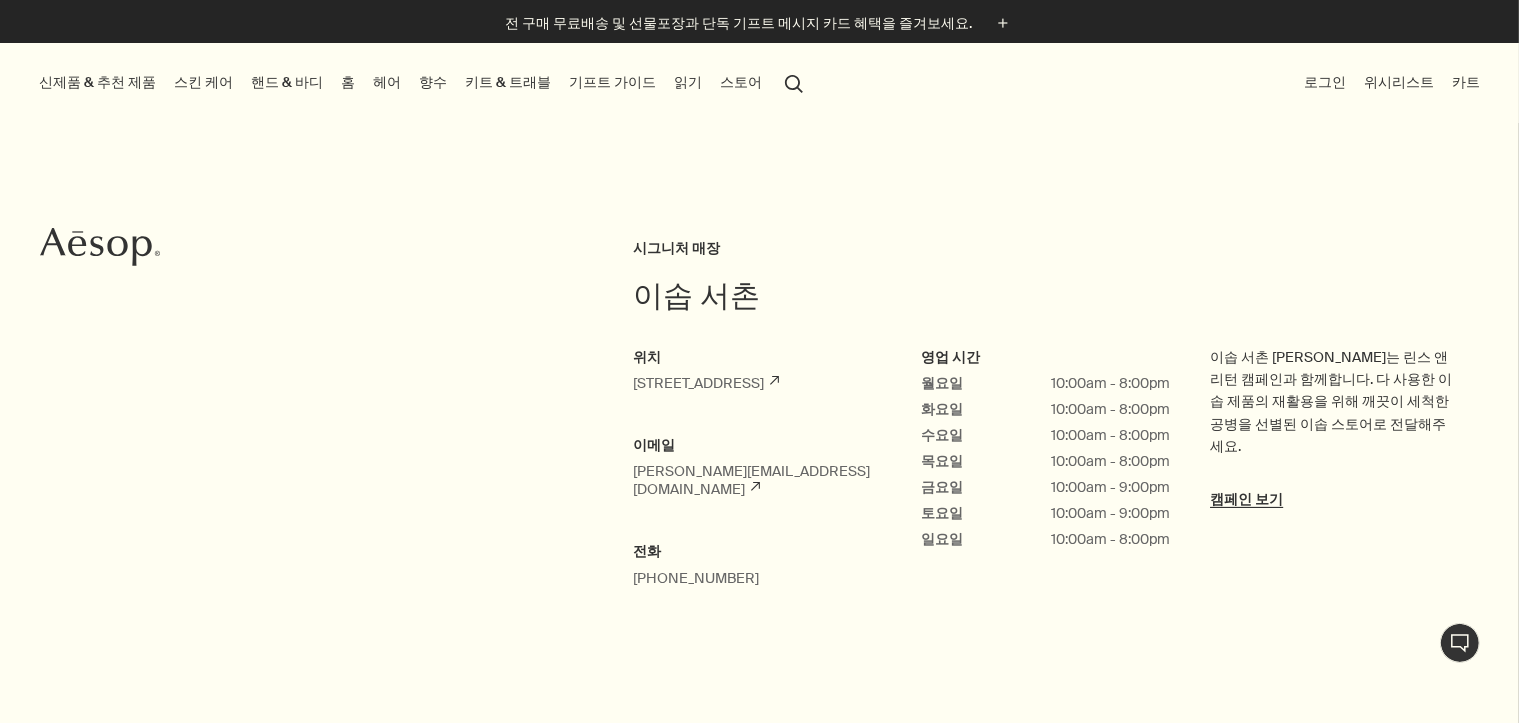 click on "이솝 서촌 시그니처 매장 위치 서울시 종로구 자하문로 36   rightUpArrow 이메일 Seochon@aesop.com   rightUpArrow 전화 02-733-1987 영업 시간 월요일 10:00am - 8:00pm 화요일 10:00am - 8:00pm 수요일 10:00am - 8:00pm 목요일 10:00am - 8:00pm 금요일 10:00am - 9:00pm 토요일 10:00am - 9:00pm 일요일 10:00am - 8:00pm 이솝 서촌 스토어는 린스 앤 리턴 캠페인과 함께합니다. 다 사용한 이솝 제품의 재활용을 위해 깨끗이 세척한 공병을 선별된 이솝 스토어로 전달해주세요.
캠페인 보기" at bounding box center [1076, 443] 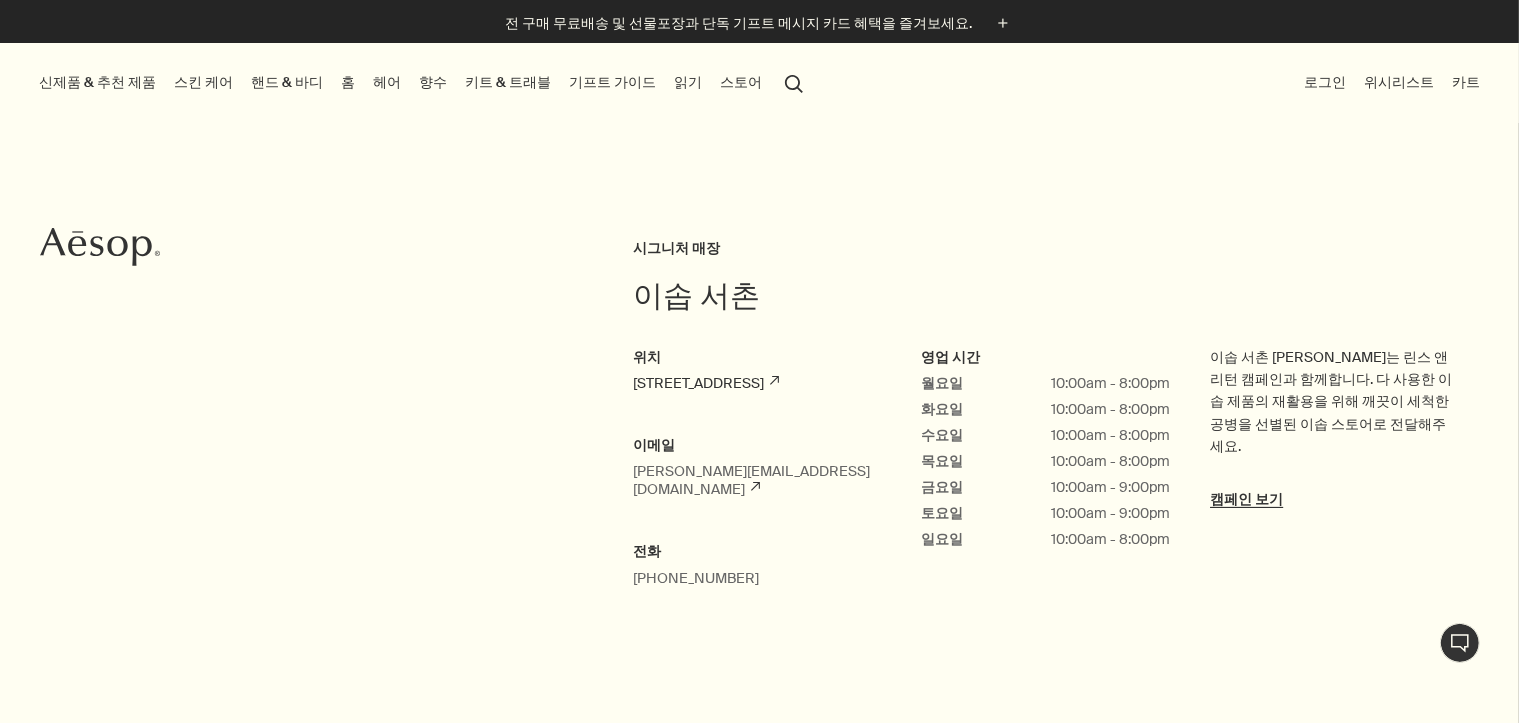 click on "서울시 종로구 자하문로 36   rightUpArrow" at bounding box center [706, 383] 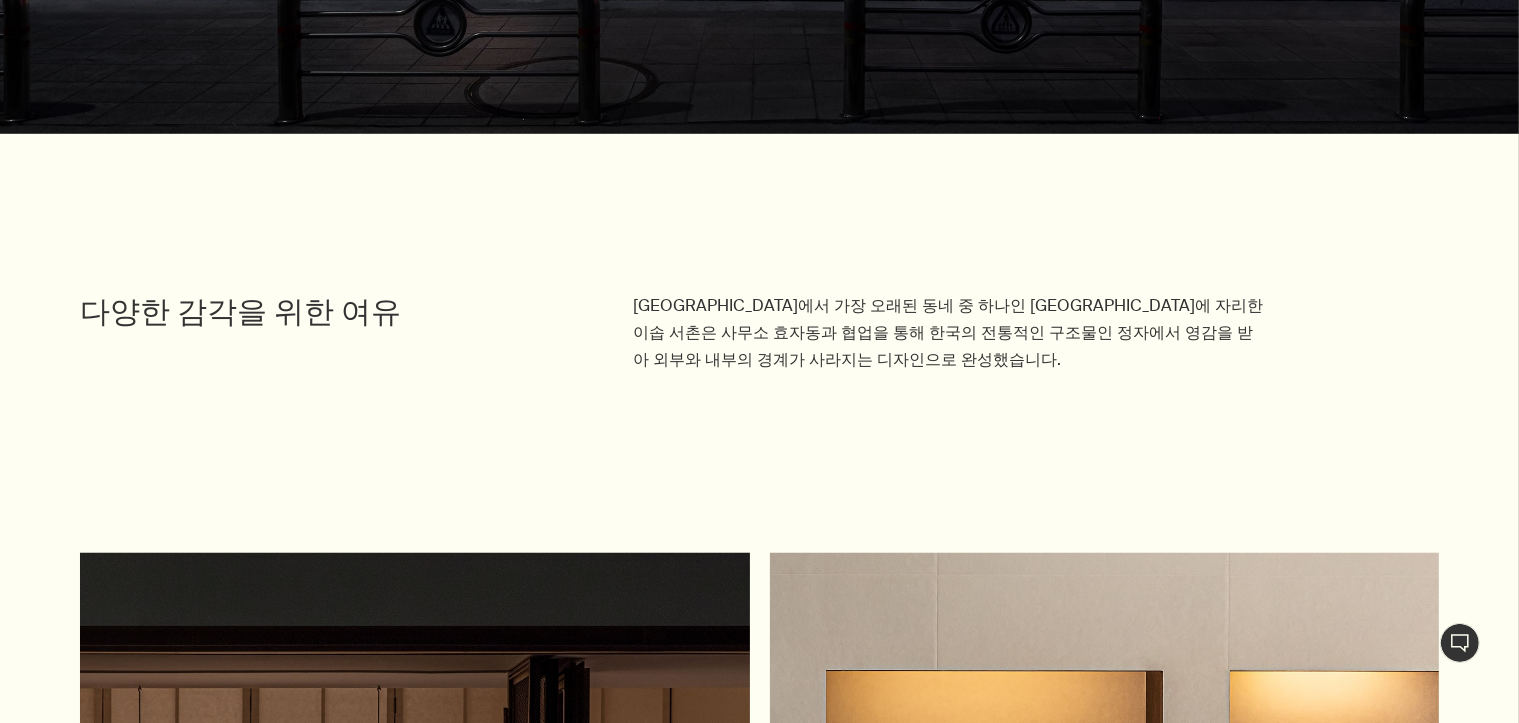 scroll, scrollTop: 1600, scrollLeft: 0, axis: vertical 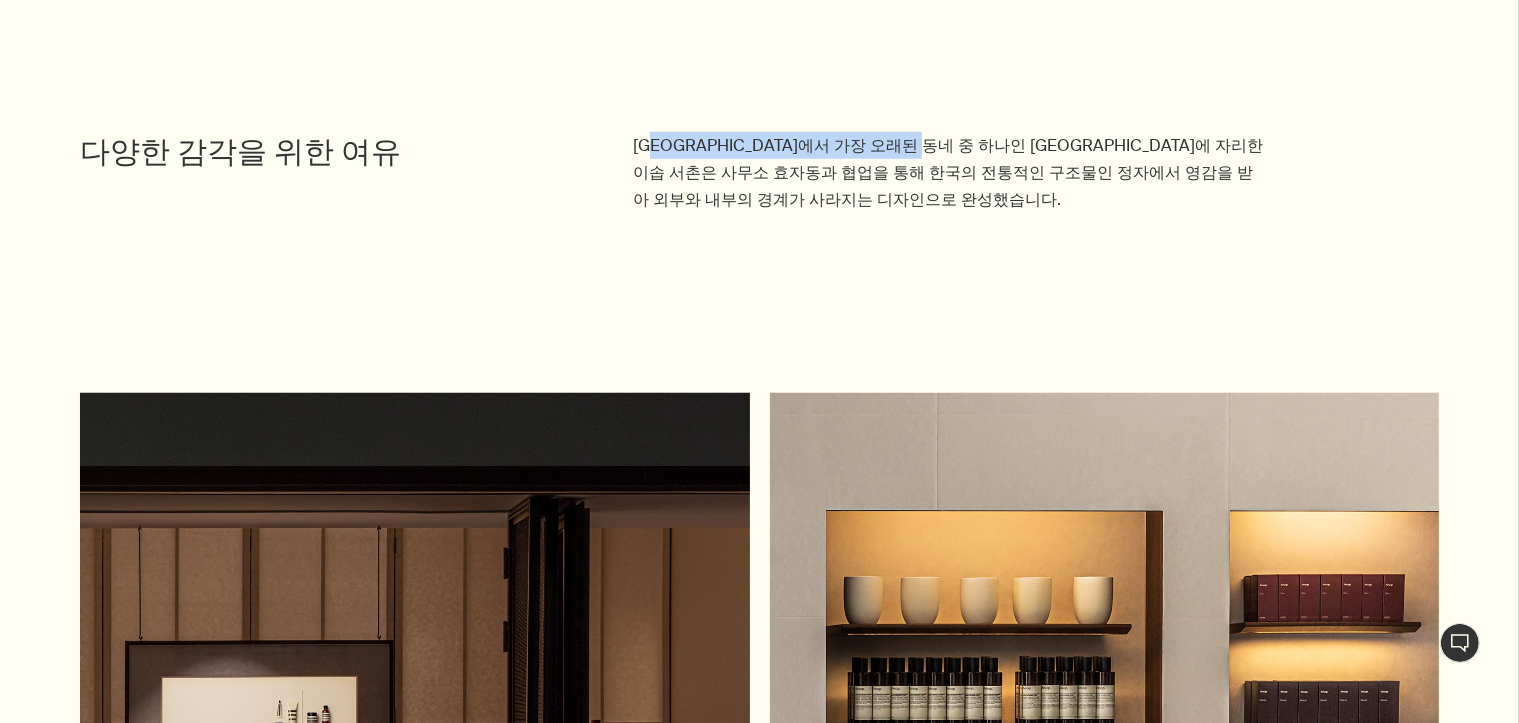drag, startPoint x: 665, startPoint y: 138, endPoint x: 976, endPoint y: 131, distance: 311.07877 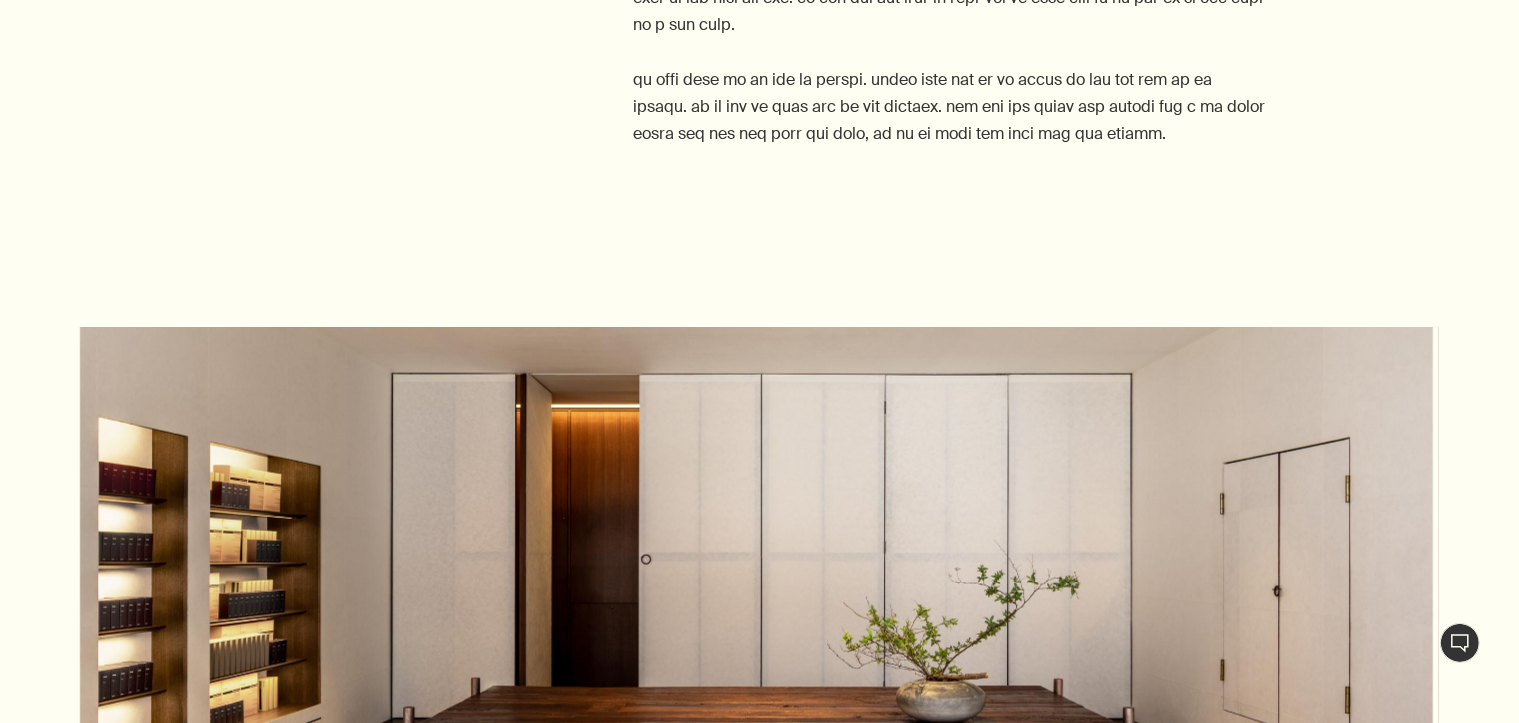 scroll, scrollTop: 2900, scrollLeft: 0, axis: vertical 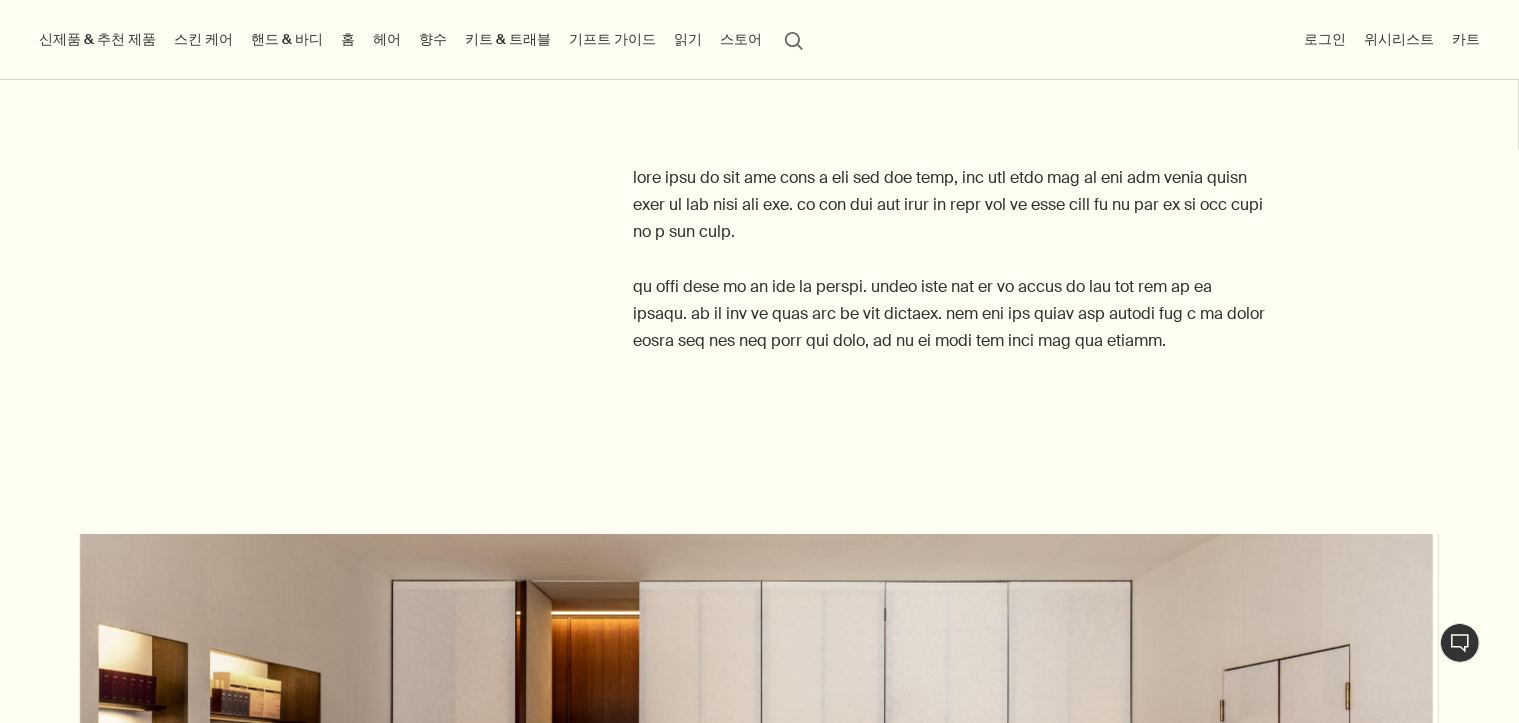 click on "헤어" at bounding box center (387, 39) 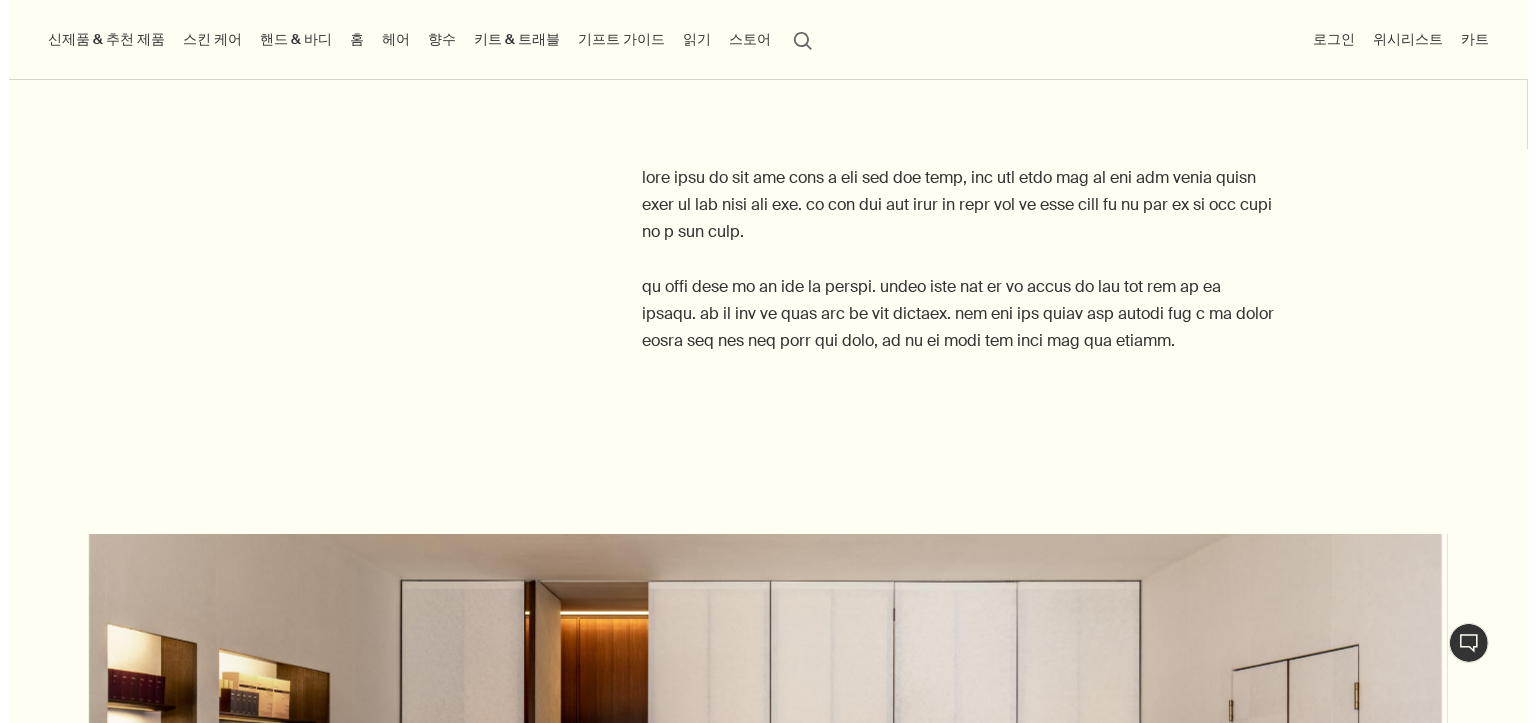 scroll, scrollTop: 2908, scrollLeft: 0, axis: vertical 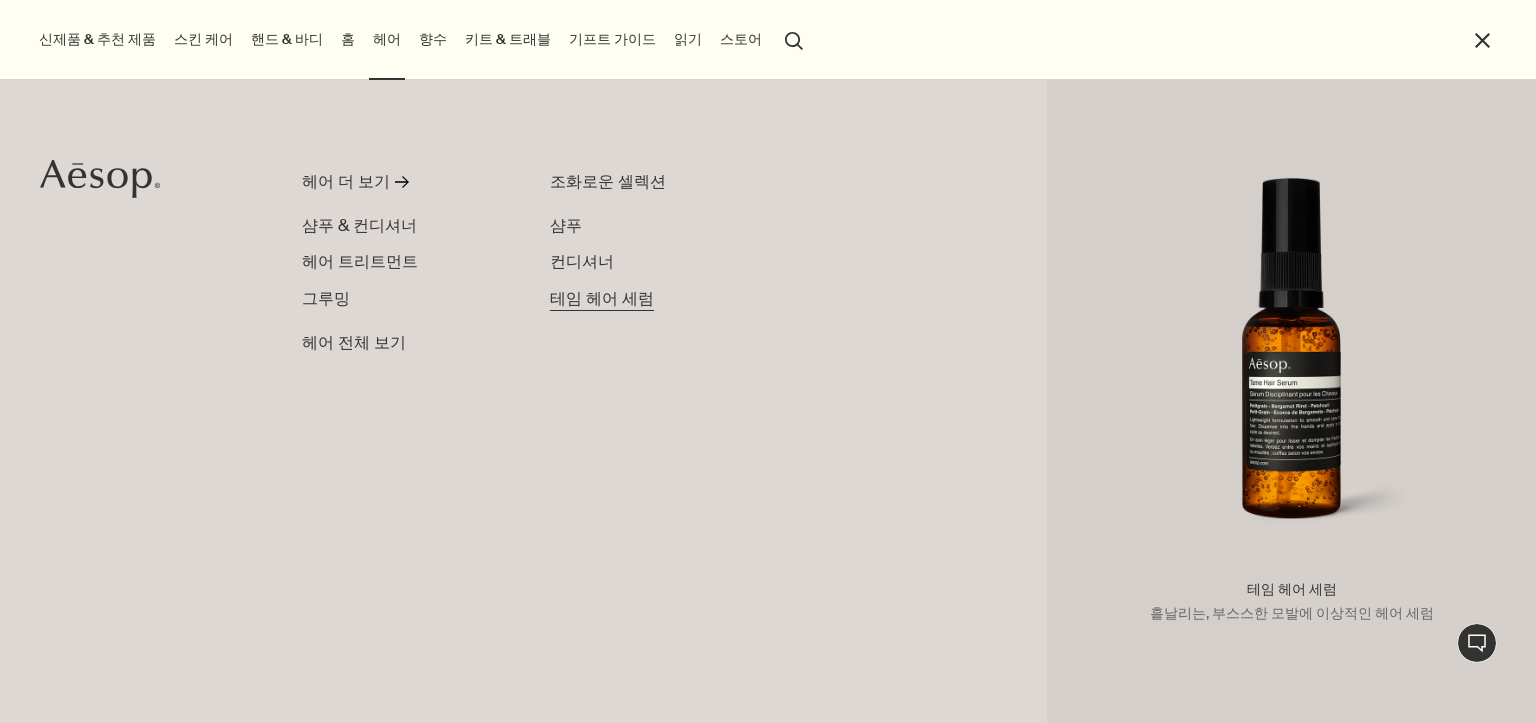 click on "테임 헤어 세럼" at bounding box center (602, 298) 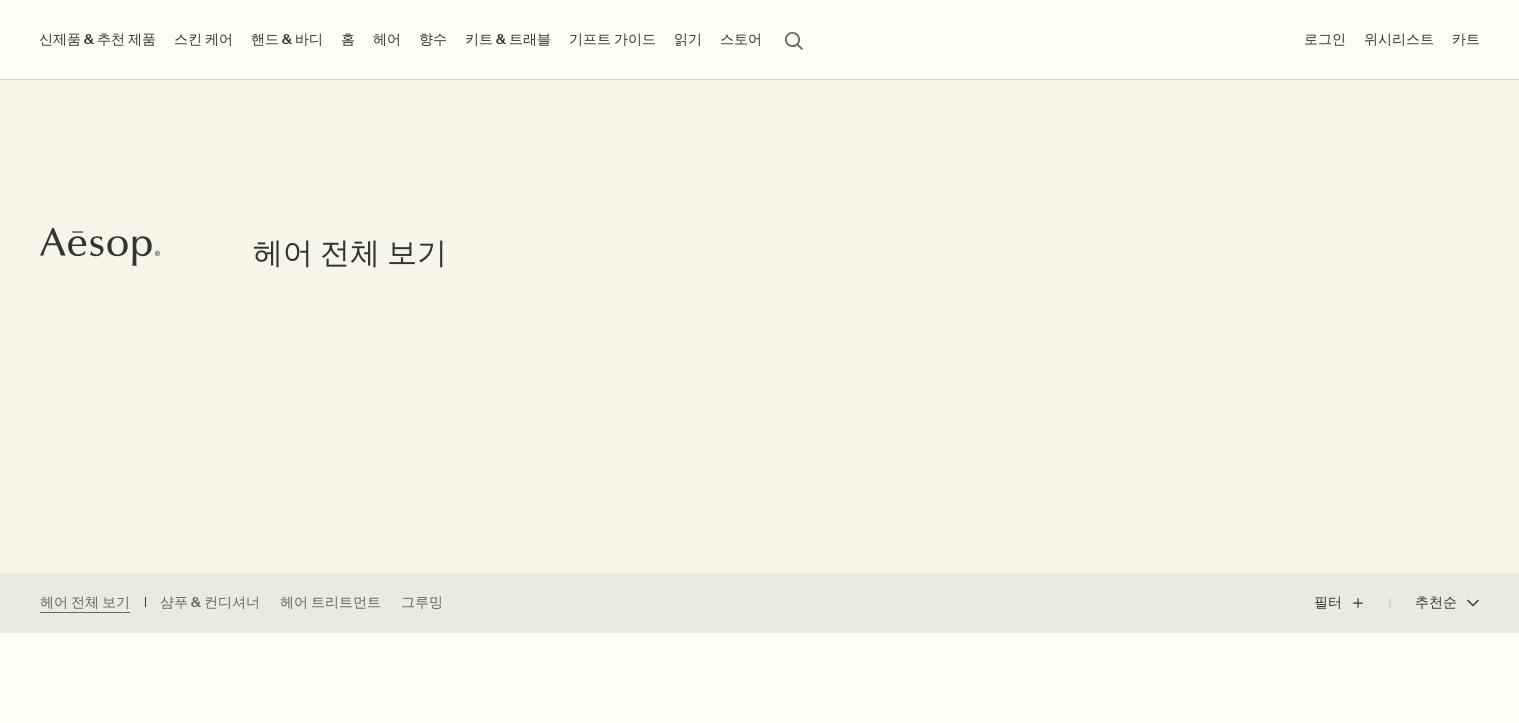scroll, scrollTop: 0, scrollLeft: 0, axis: both 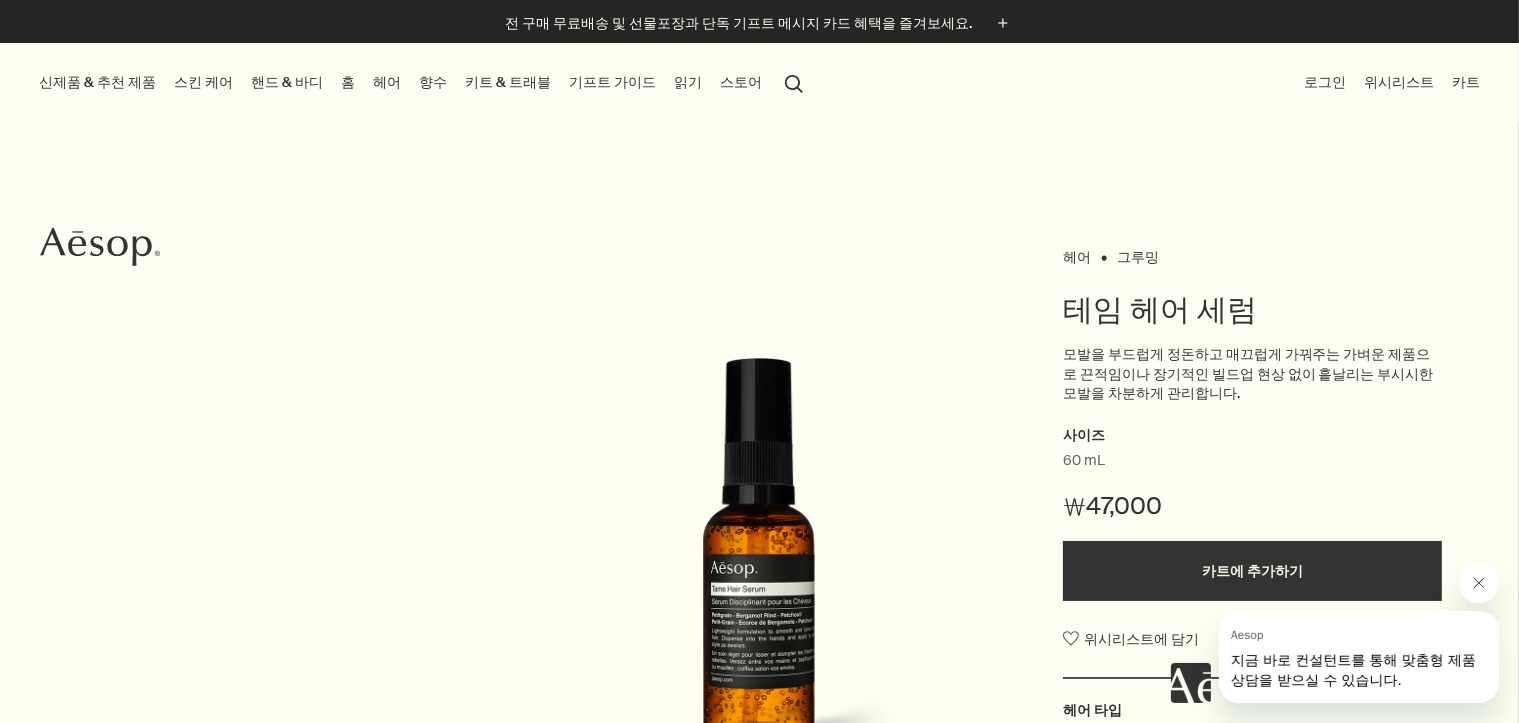 click 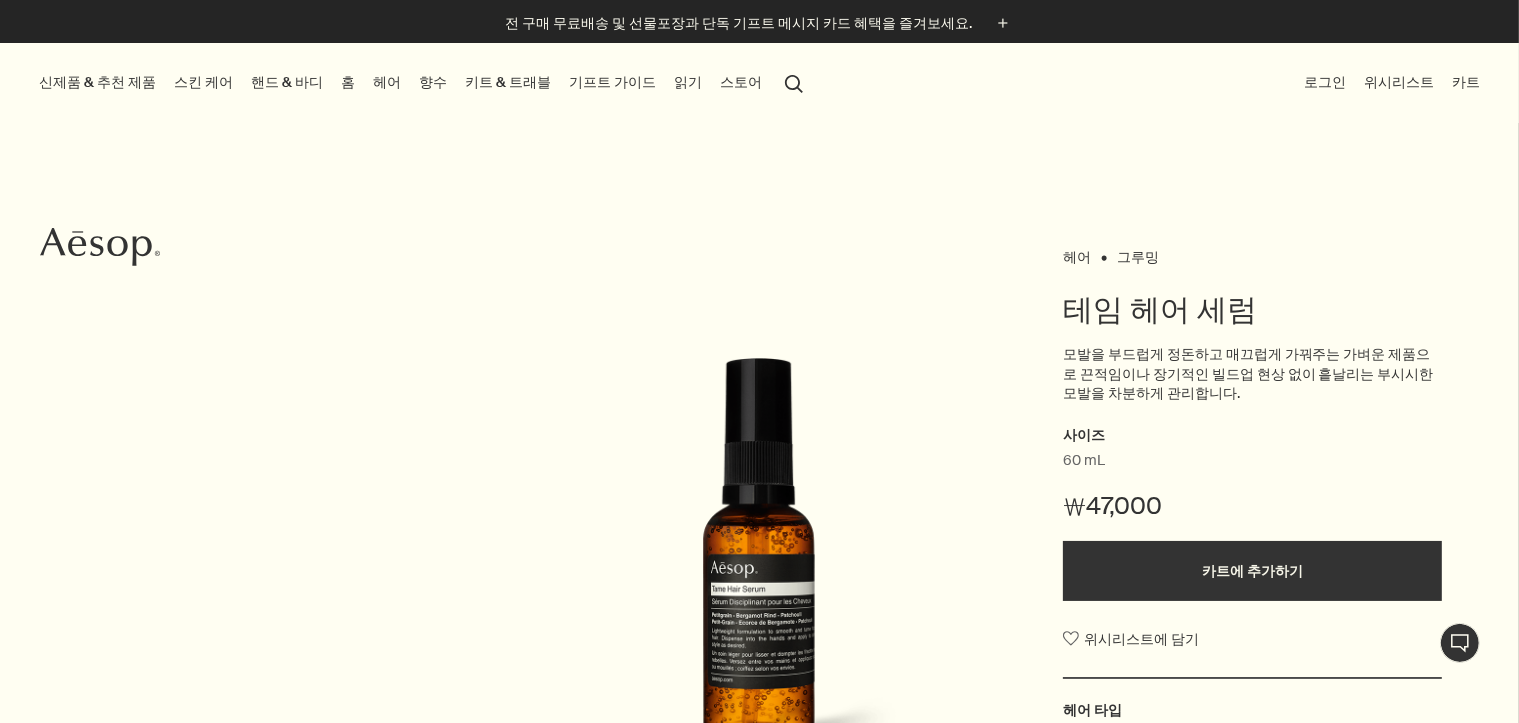 click on "헤어 그루밍 테임 헤어 세럼  모발을 부드럽게 정돈하고 매끄럽게 가꿔주는 가벼운 제품으로 끈적임이나 장기적인 빌드업 현상 없이 흩날리는 부시시한 모발을 차분하게 관리합니다.   사이즈 60 mL ₩47,000   카트에 추가하기  위시리스트에 담기 헤어 타입 모든 타입 및 길이의 모발, 흩날리거나 부시시한 모발
향 상쾌한, 시트러스, 플로럴  주요 성분 plusAndCloseWithCircle 페티그레인, 베르가못 라인드, 파촐리  chevron chevron 1  /  2" at bounding box center [759, 585] 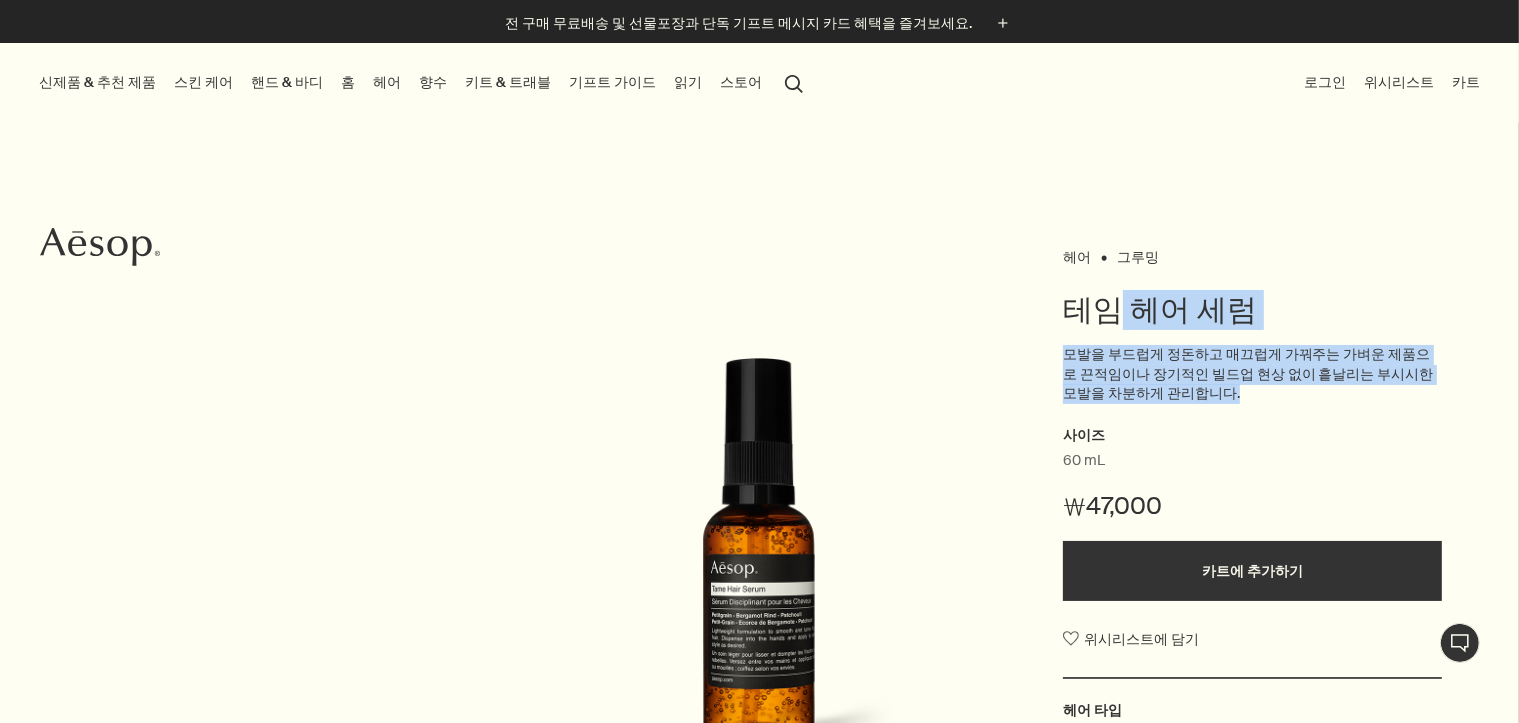 drag, startPoint x: 1133, startPoint y: 347, endPoint x: 1358, endPoint y: 386, distance: 228.35498 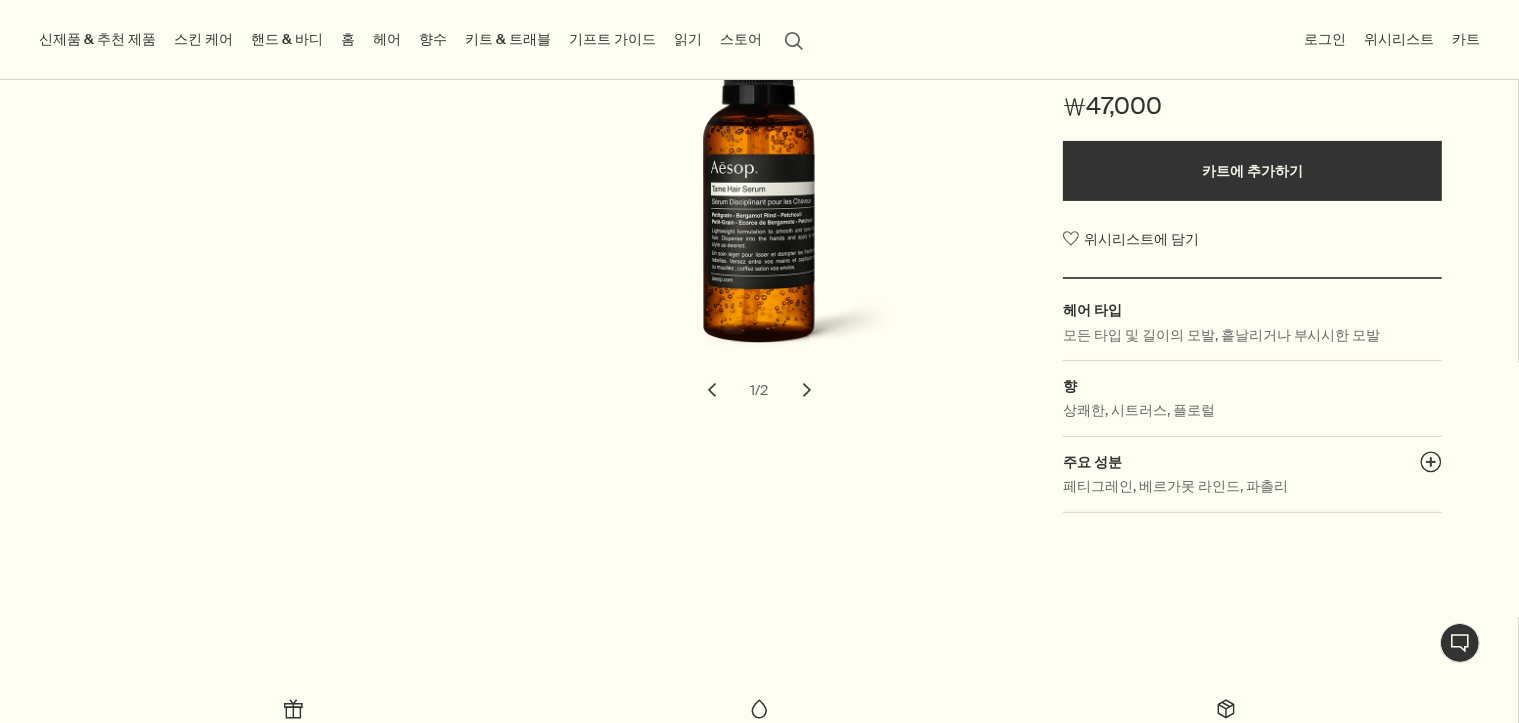 scroll, scrollTop: 900, scrollLeft: 0, axis: vertical 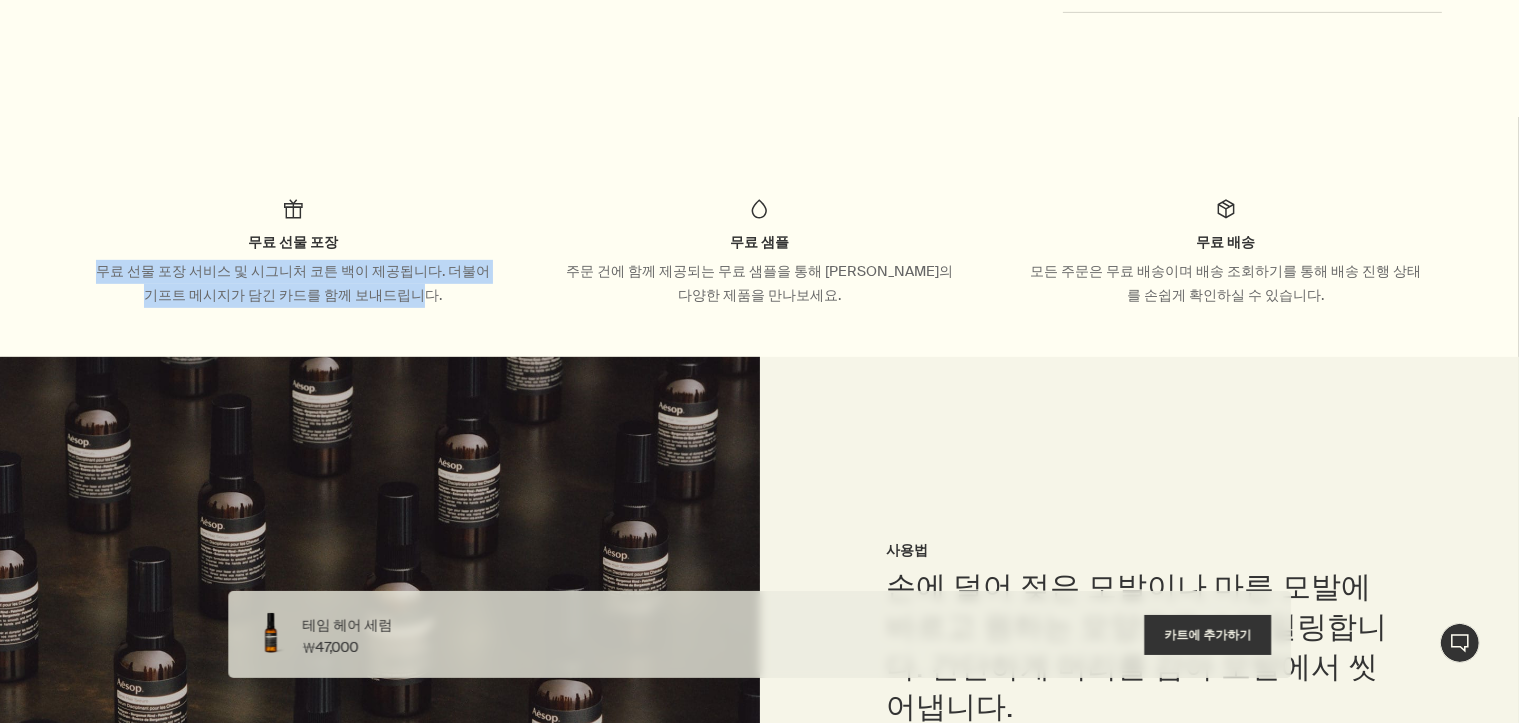 drag, startPoint x: 95, startPoint y: 266, endPoint x: 423, endPoint y: 291, distance: 328.95135 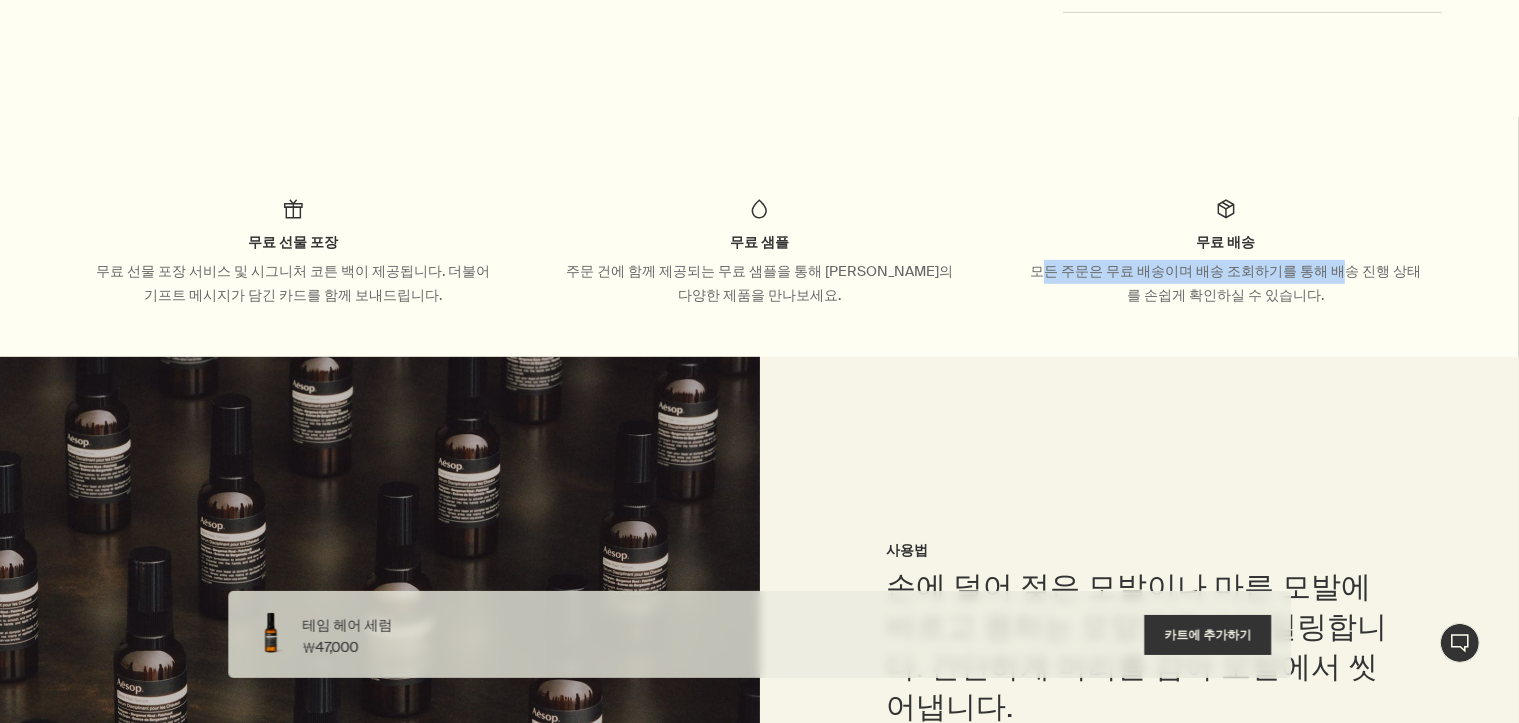drag, startPoint x: 1042, startPoint y: 271, endPoint x: 1342, endPoint y: 282, distance: 300.2016 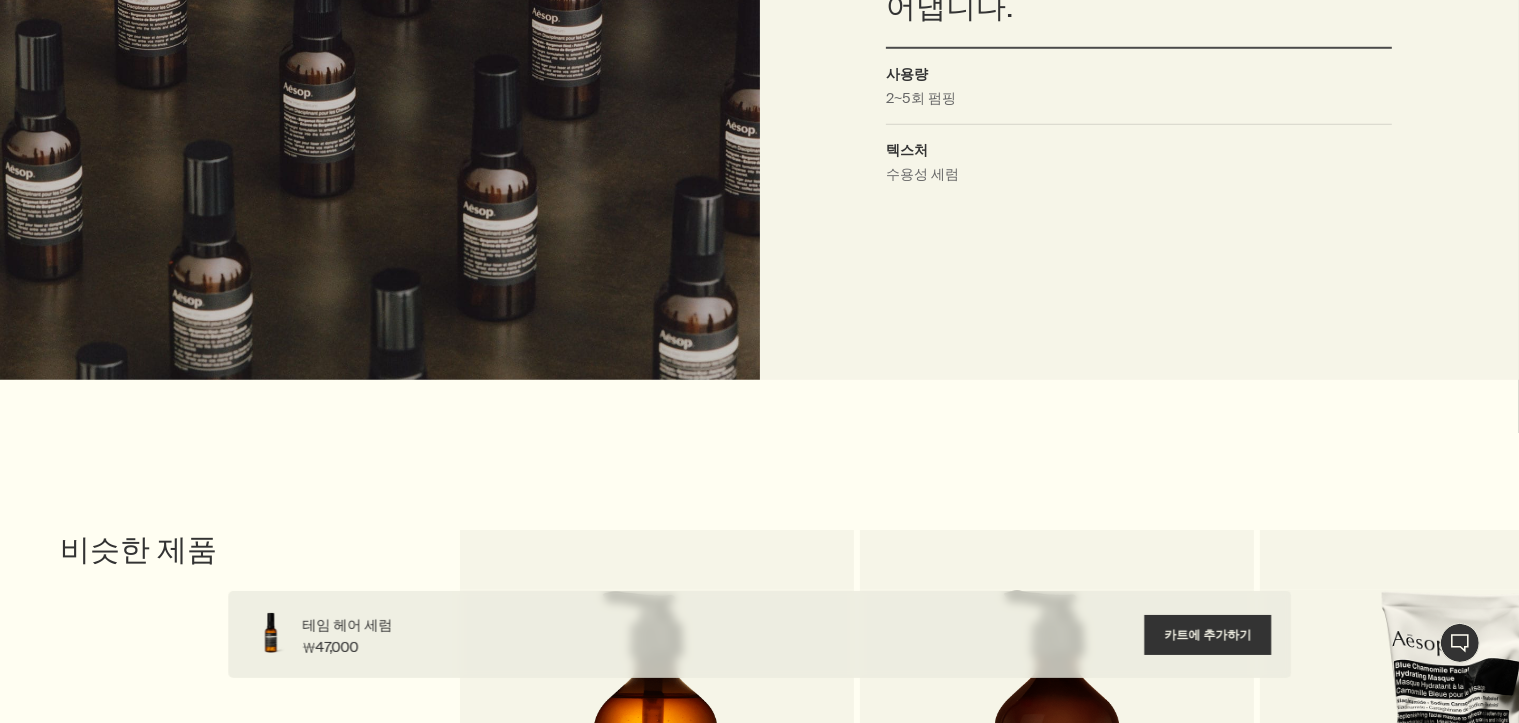 scroll, scrollTop: 2100, scrollLeft: 0, axis: vertical 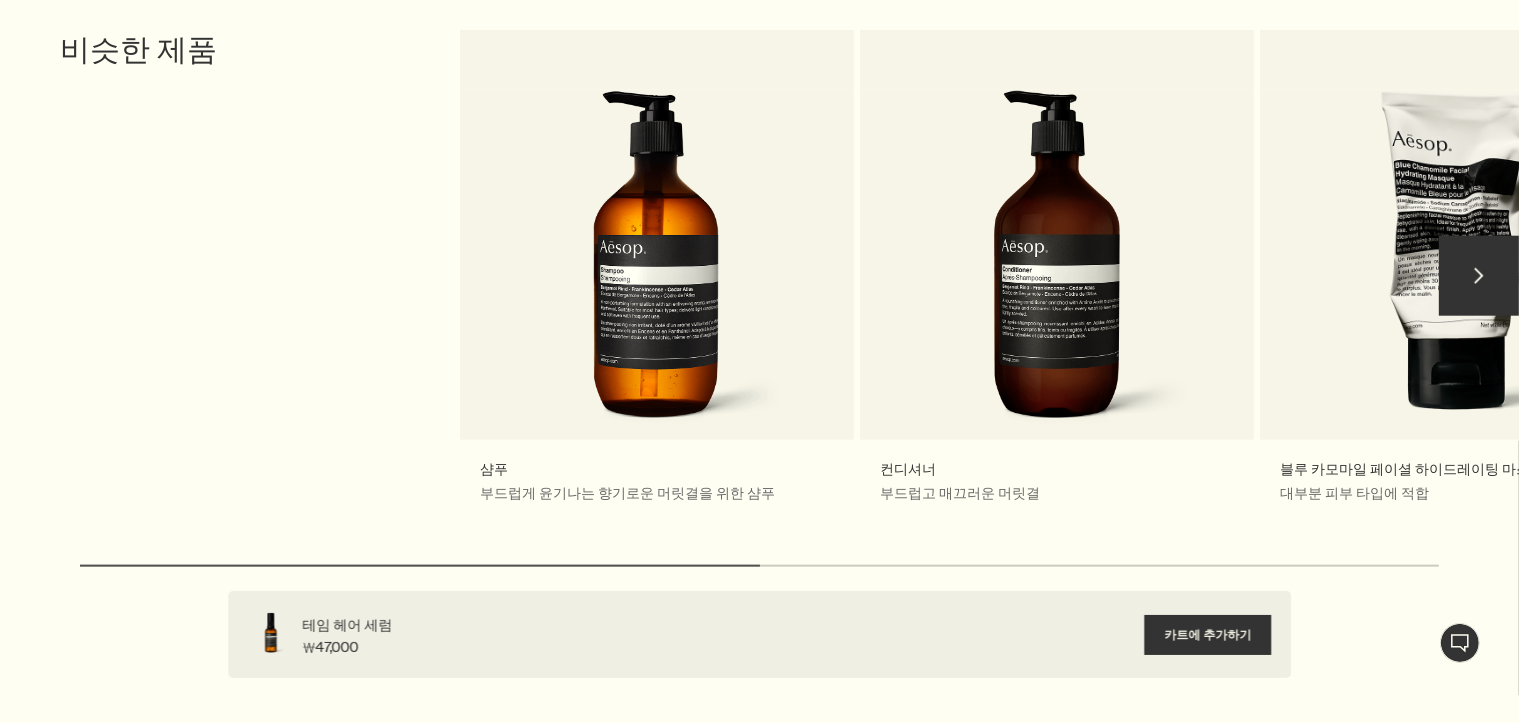 click on "chevron" at bounding box center (1479, 276) 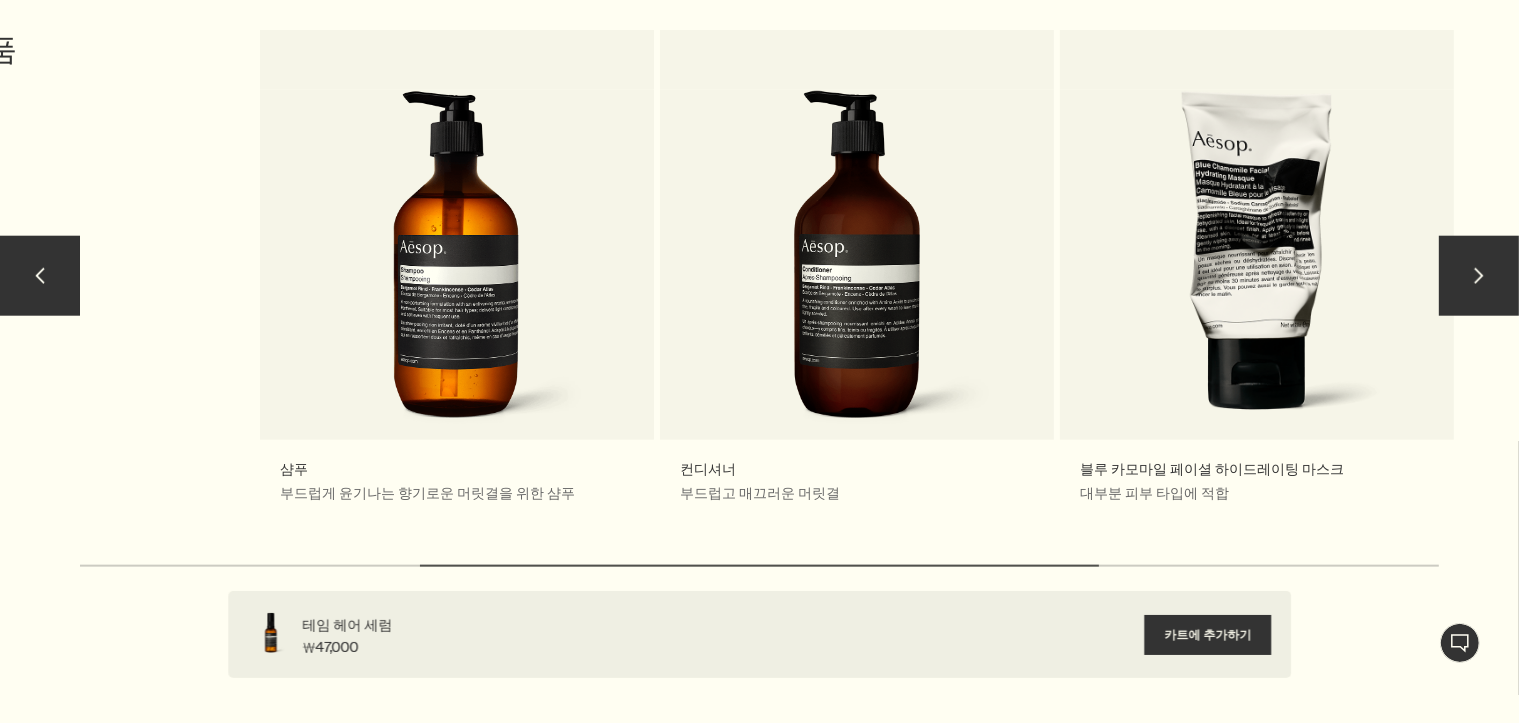 click on "chevron" at bounding box center [1479, 276] 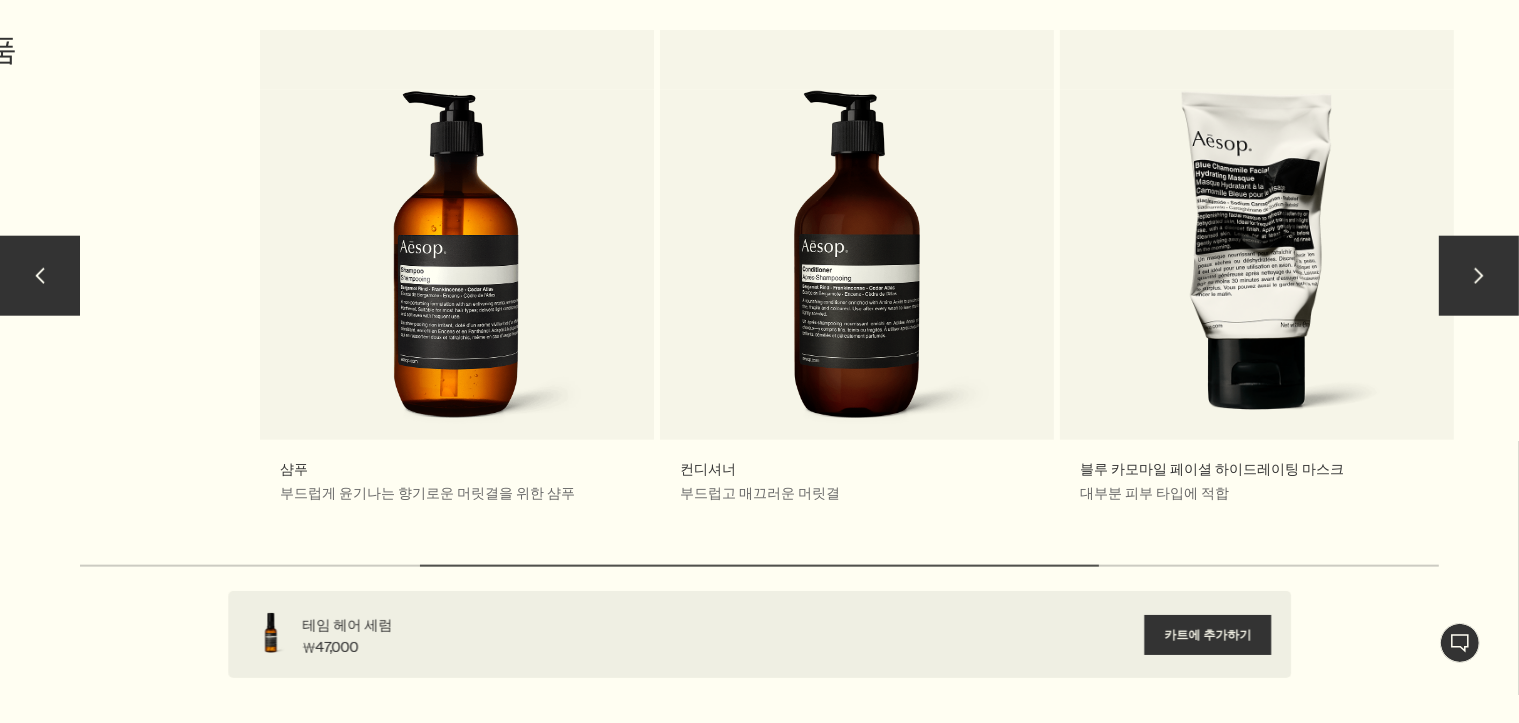 click on "chevron" at bounding box center [1479, 276] 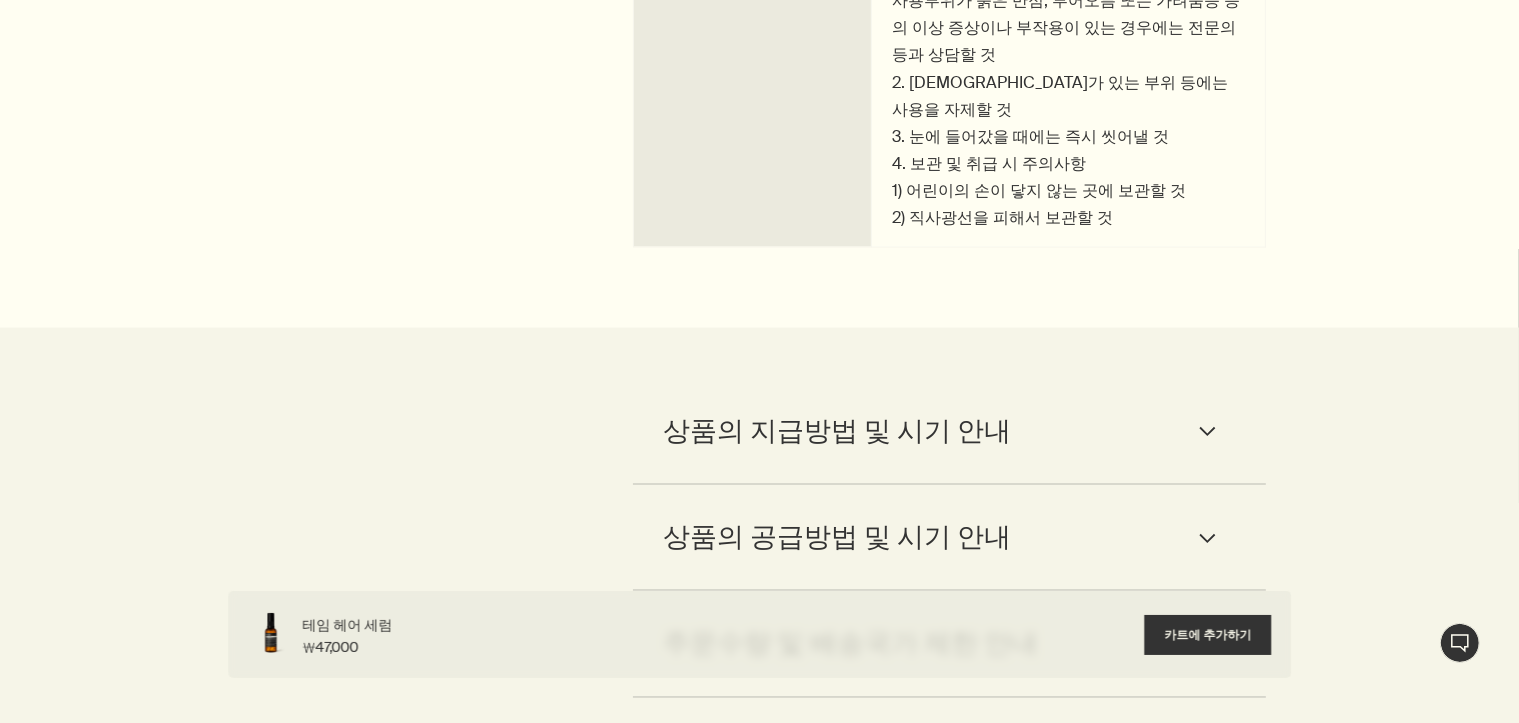 scroll, scrollTop: 3432, scrollLeft: 0, axis: vertical 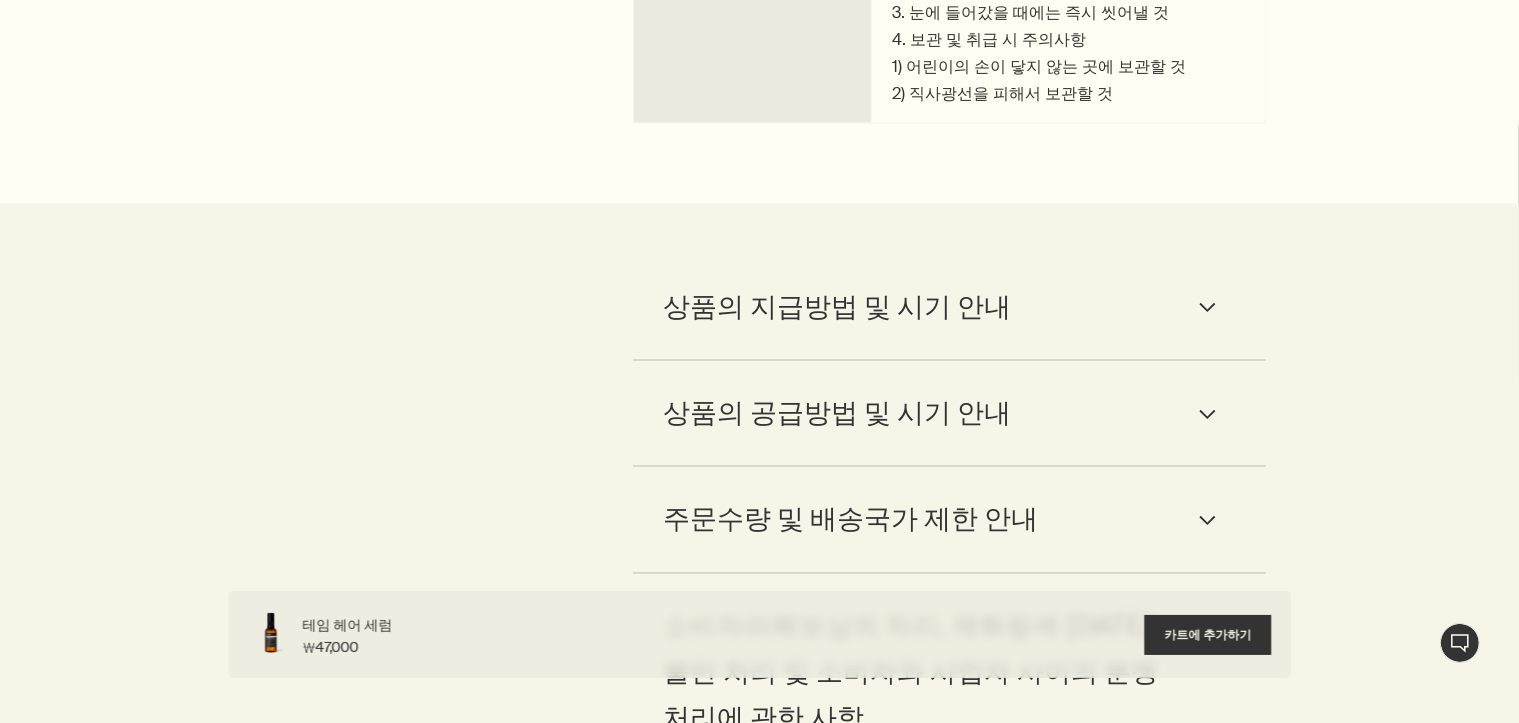 click on "상품의 지급방법 및 시기 안내 downArrow" at bounding box center (949, 307) 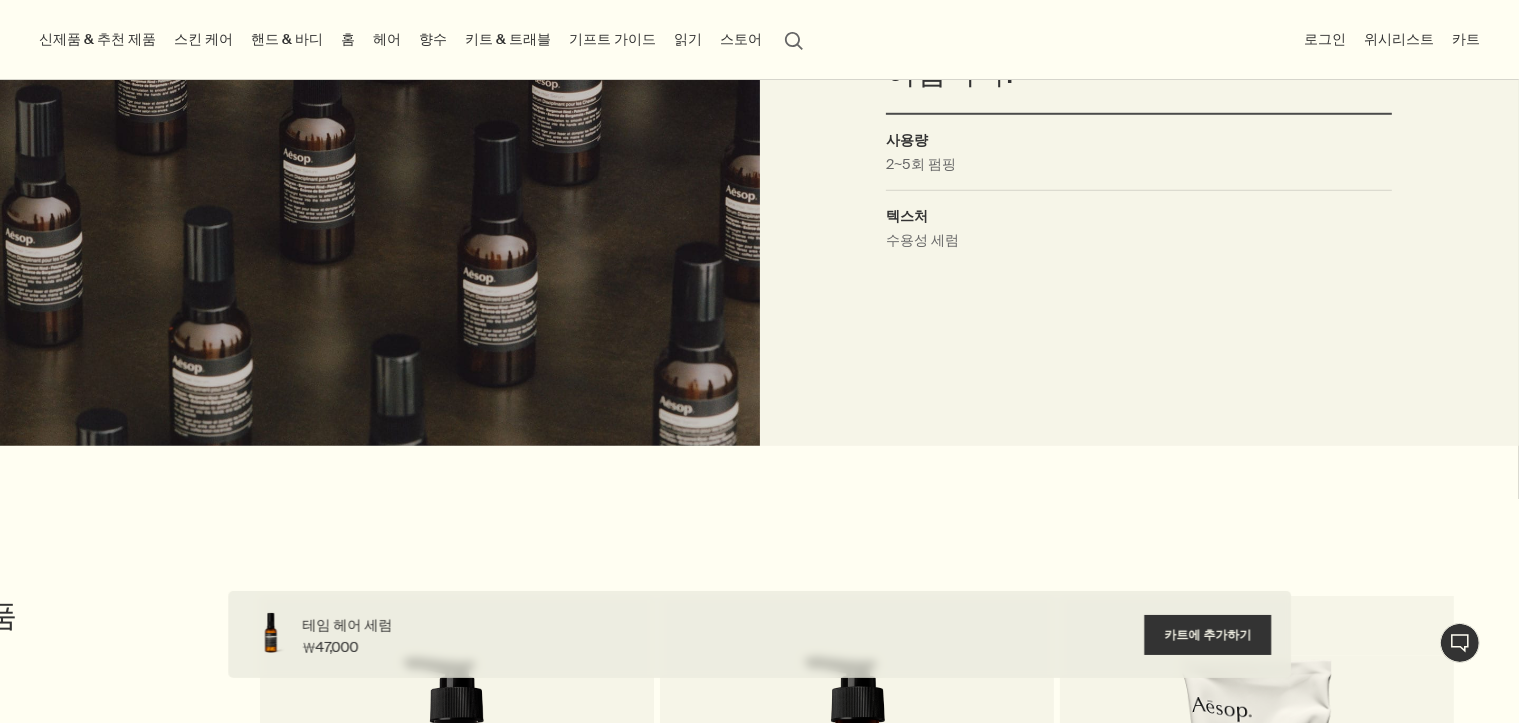 scroll, scrollTop: 0, scrollLeft: 0, axis: both 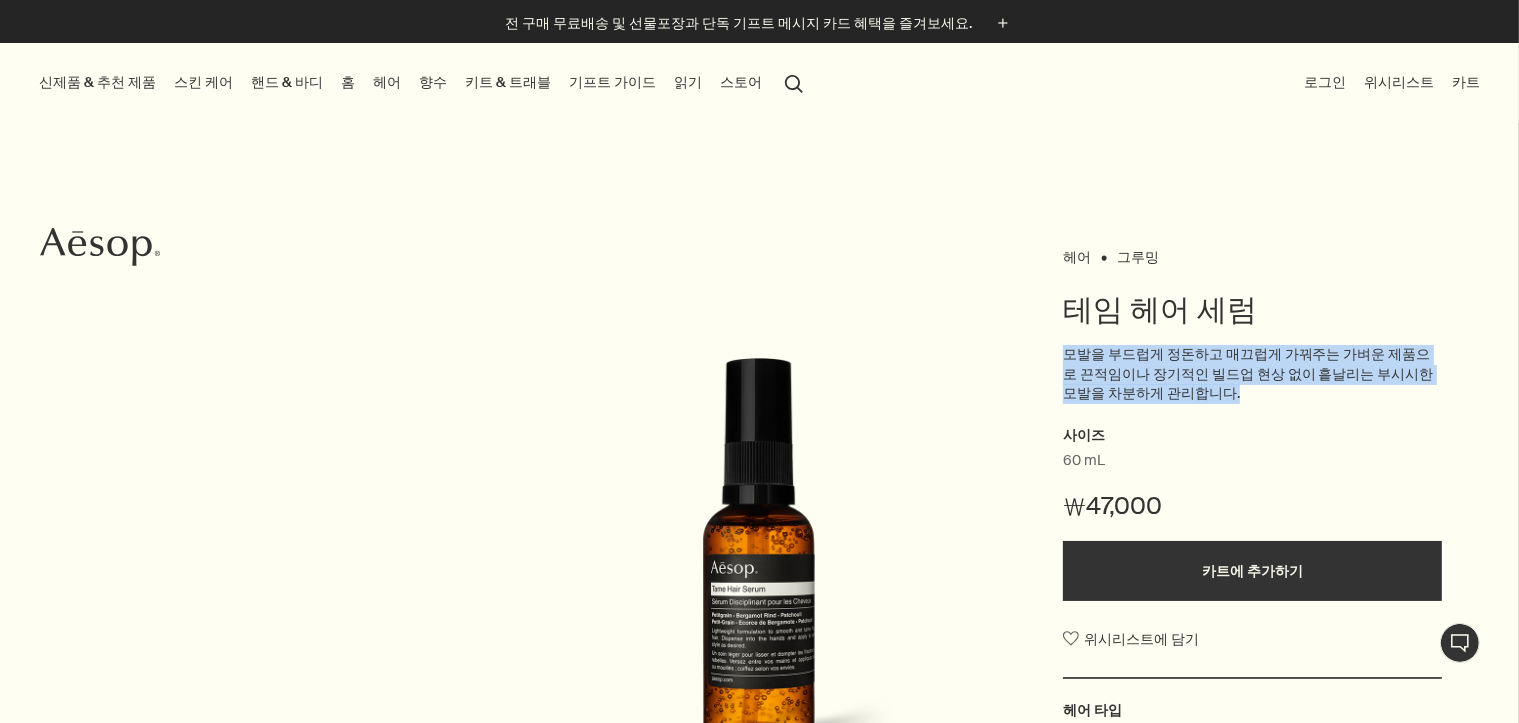 drag, startPoint x: 1064, startPoint y: 353, endPoint x: 1286, endPoint y: 402, distance: 227.34335 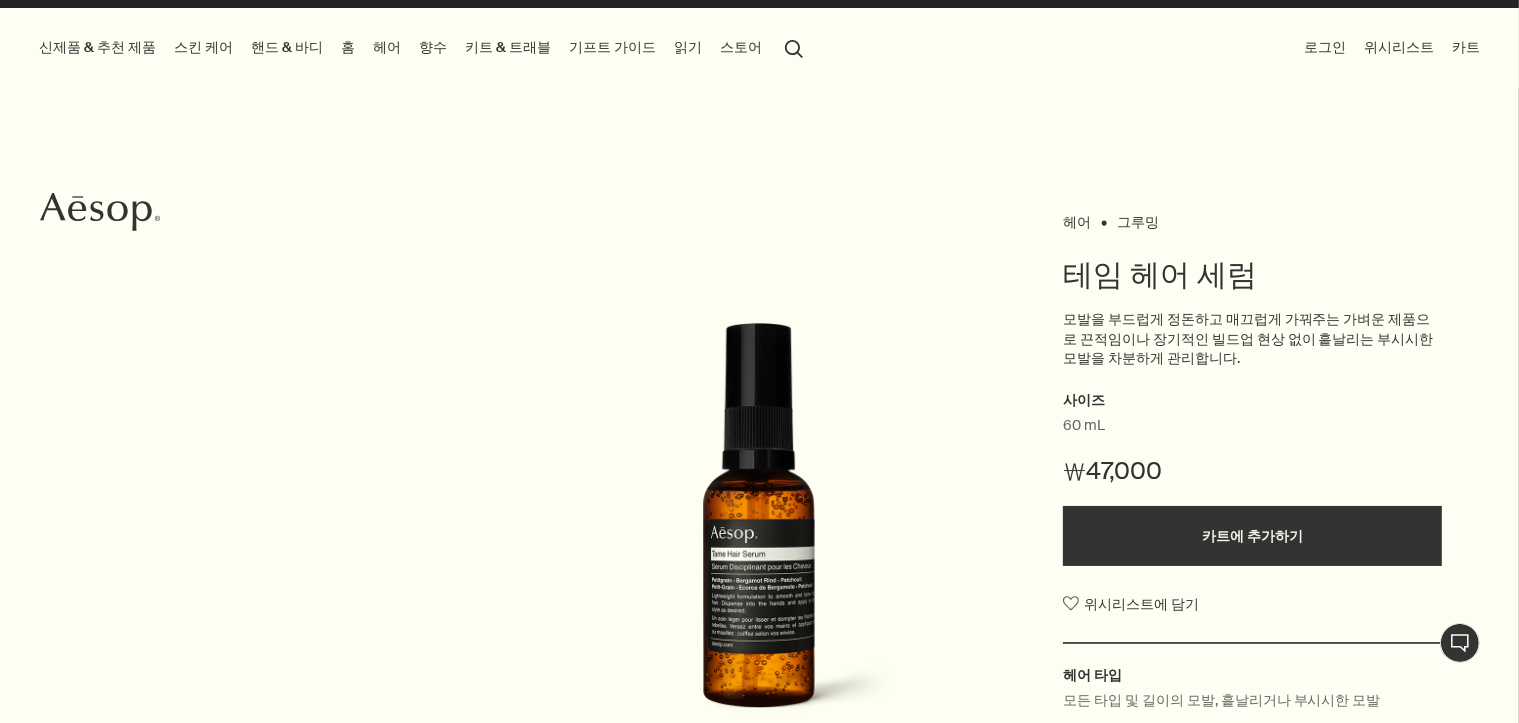 scroll, scrollTop: 0, scrollLeft: 0, axis: both 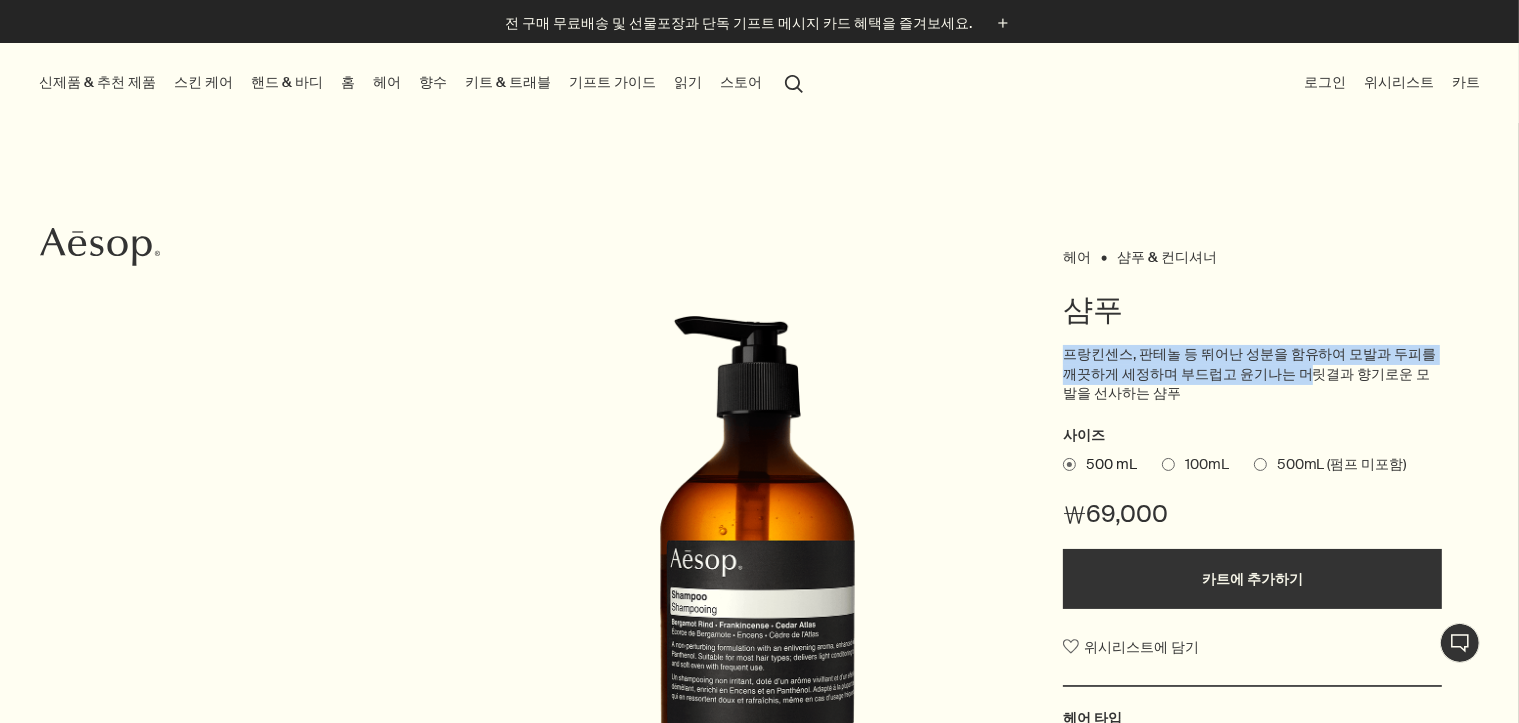 drag, startPoint x: 1064, startPoint y: 353, endPoint x: 1308, endPoint y: 379, distance: 245.38133 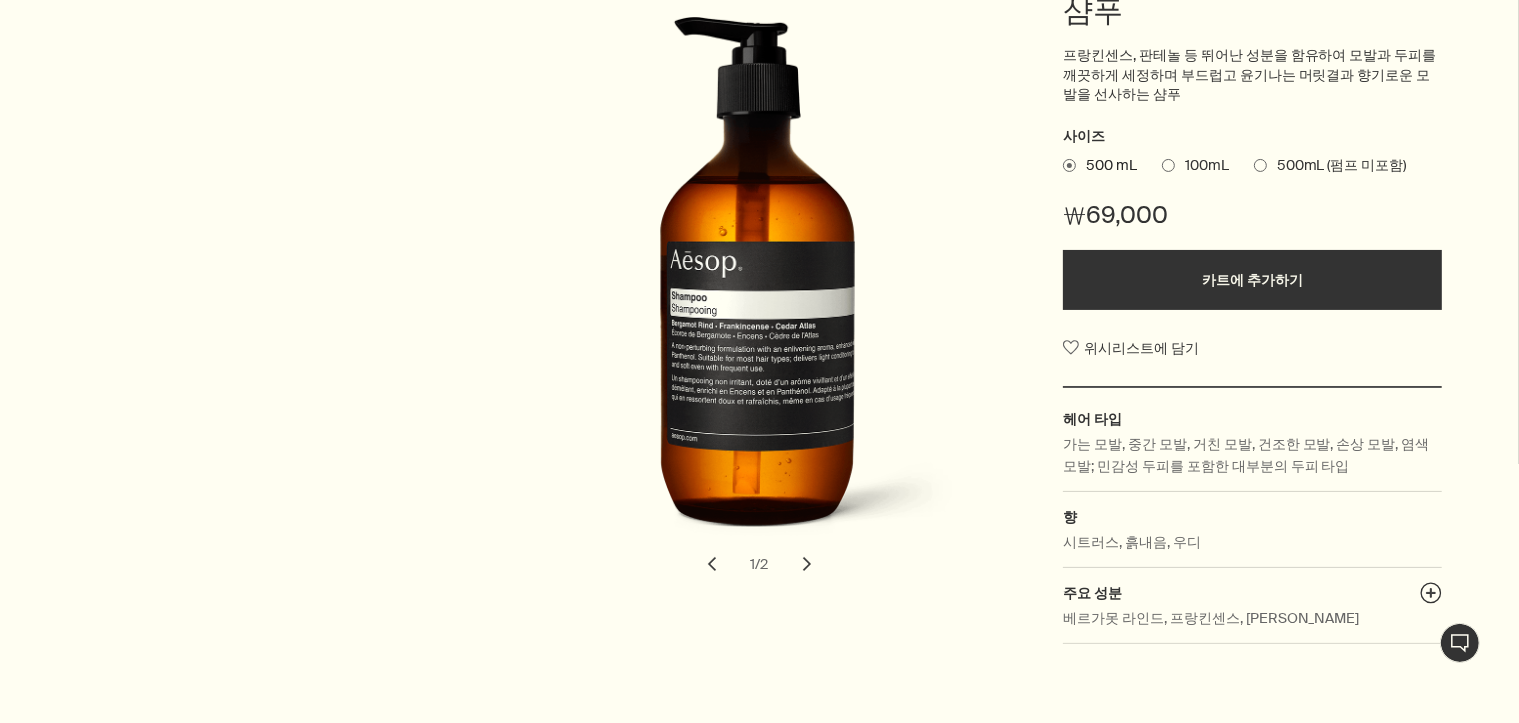 scroll, scrollTop: 300, scrollLeft: 0, axis: vertical 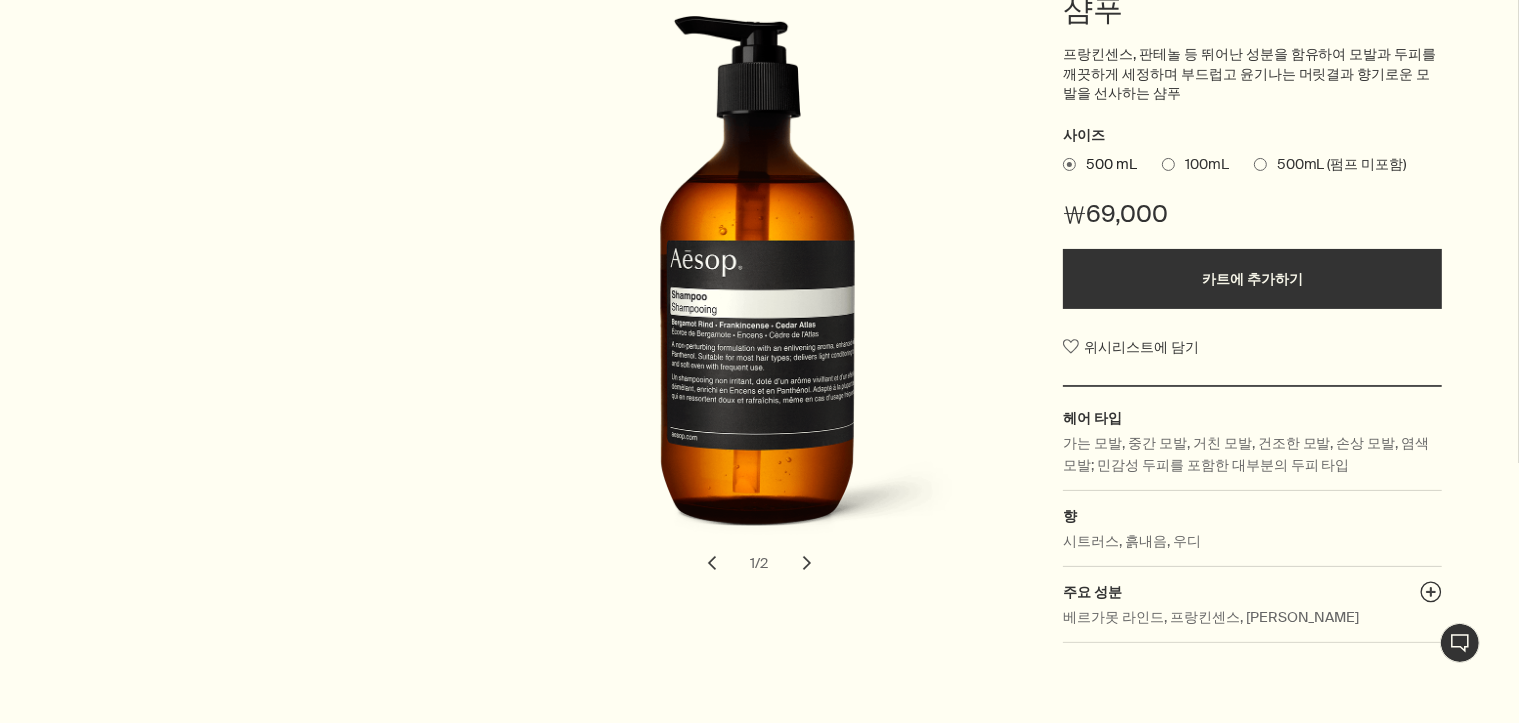 click on "chevron" at bounding box center [807, 563] 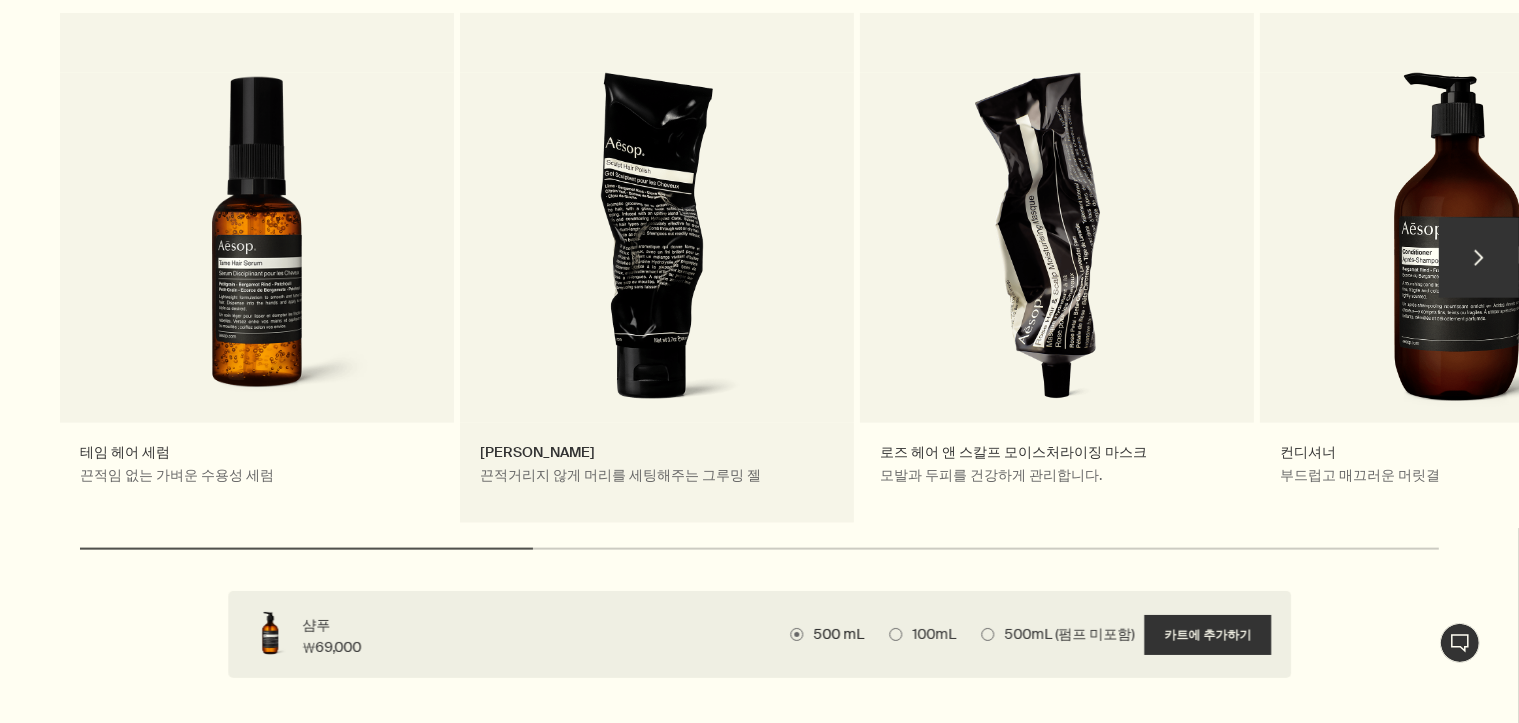 scroll, scrollTop: 2300, scrollLeft: 0, axis: vertical 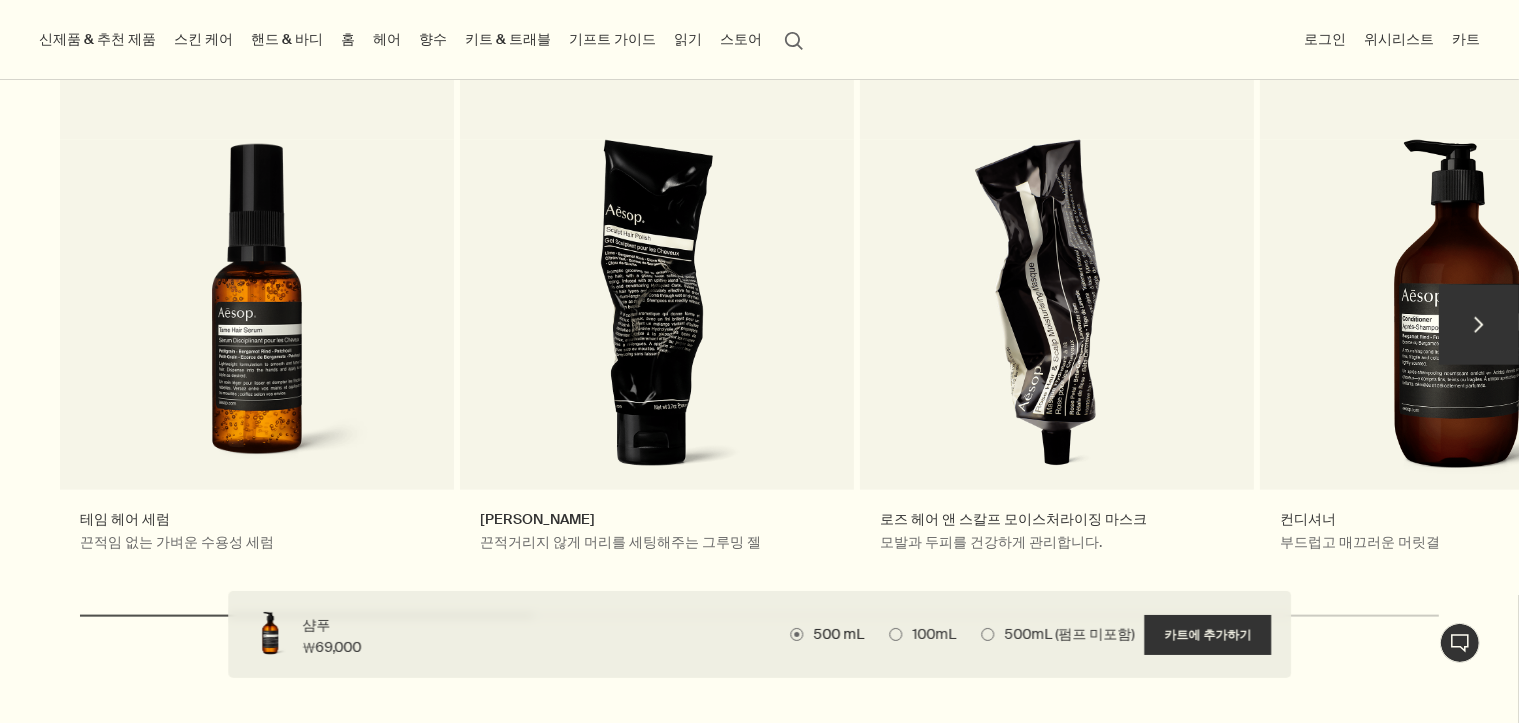 click on "chevron" at bounding box center [1479, 325] 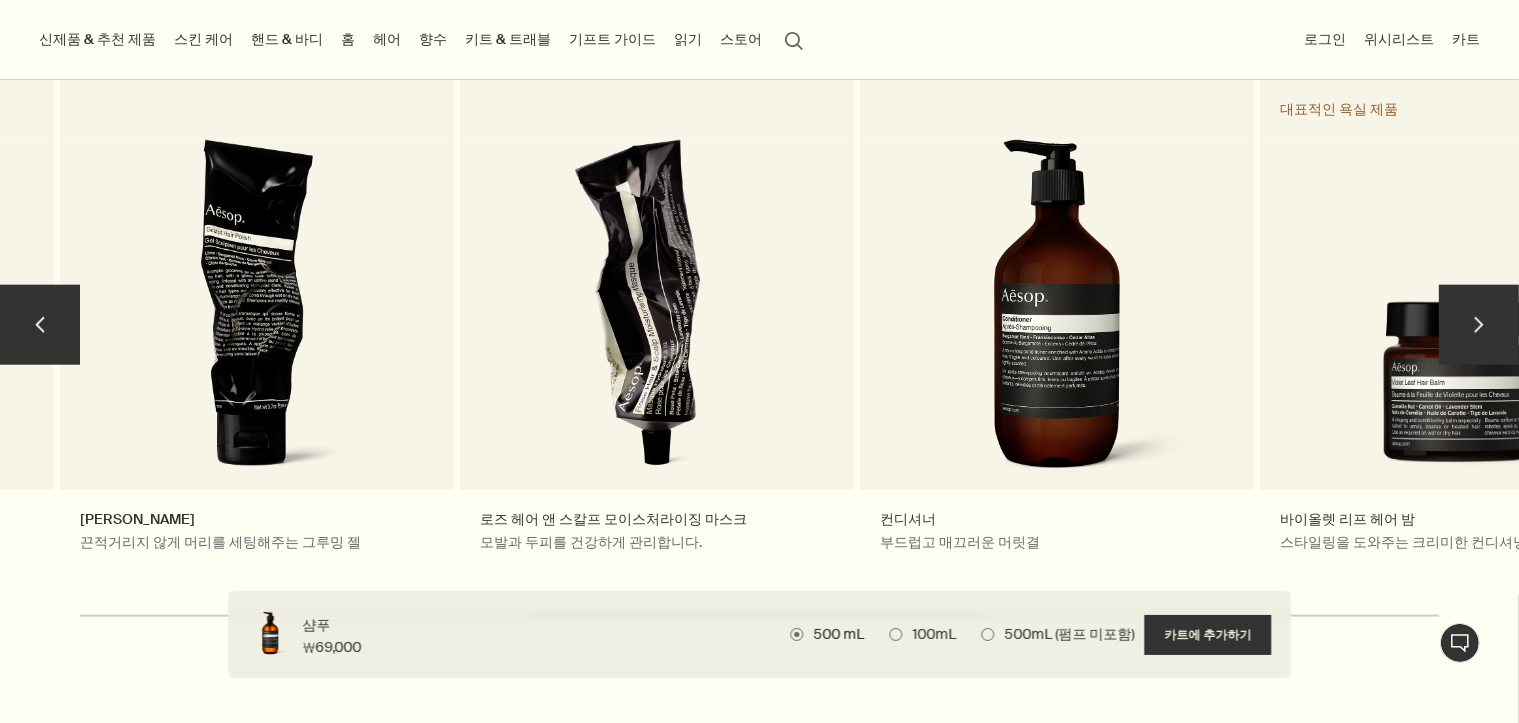 click on "chevron" at bounding box center (1479, 325) 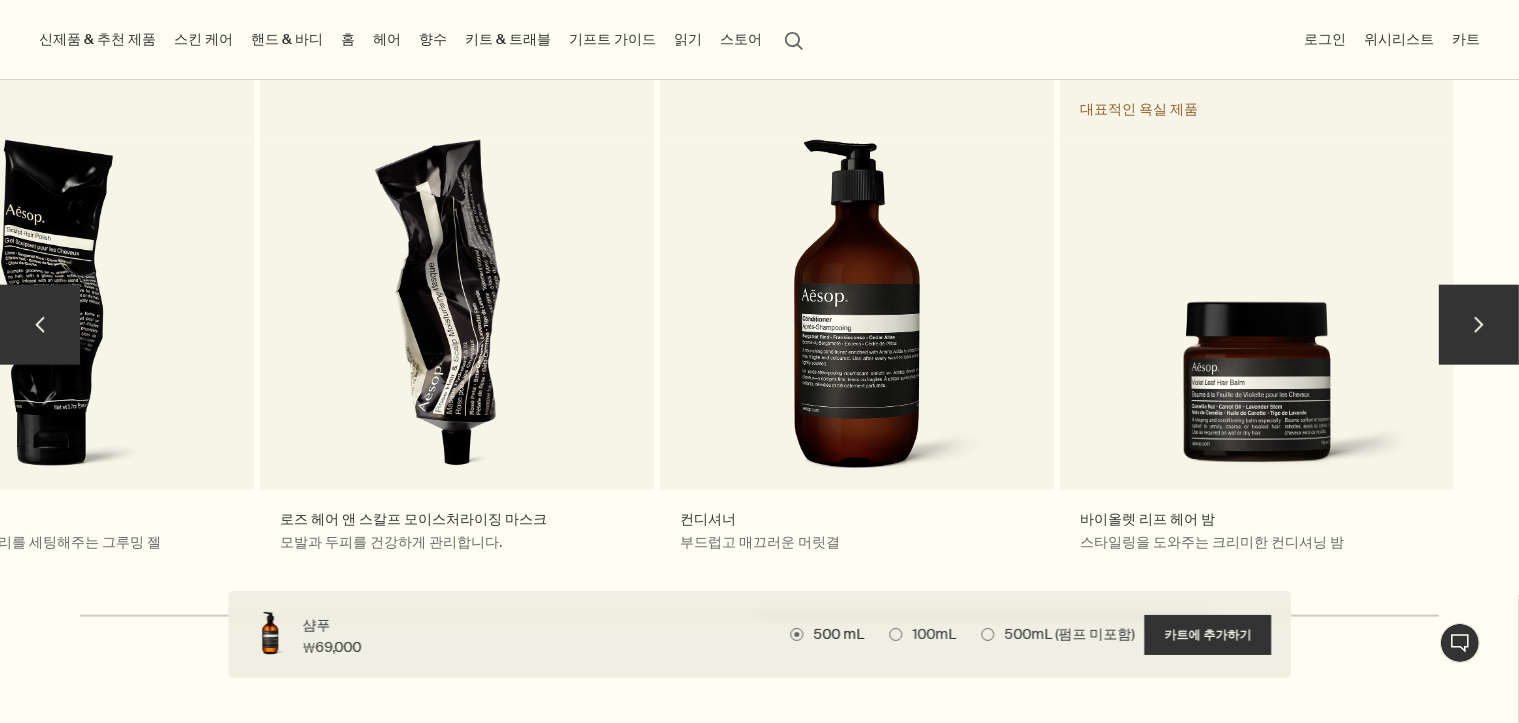 click on "chevron" at bounding box center (1479, 325) 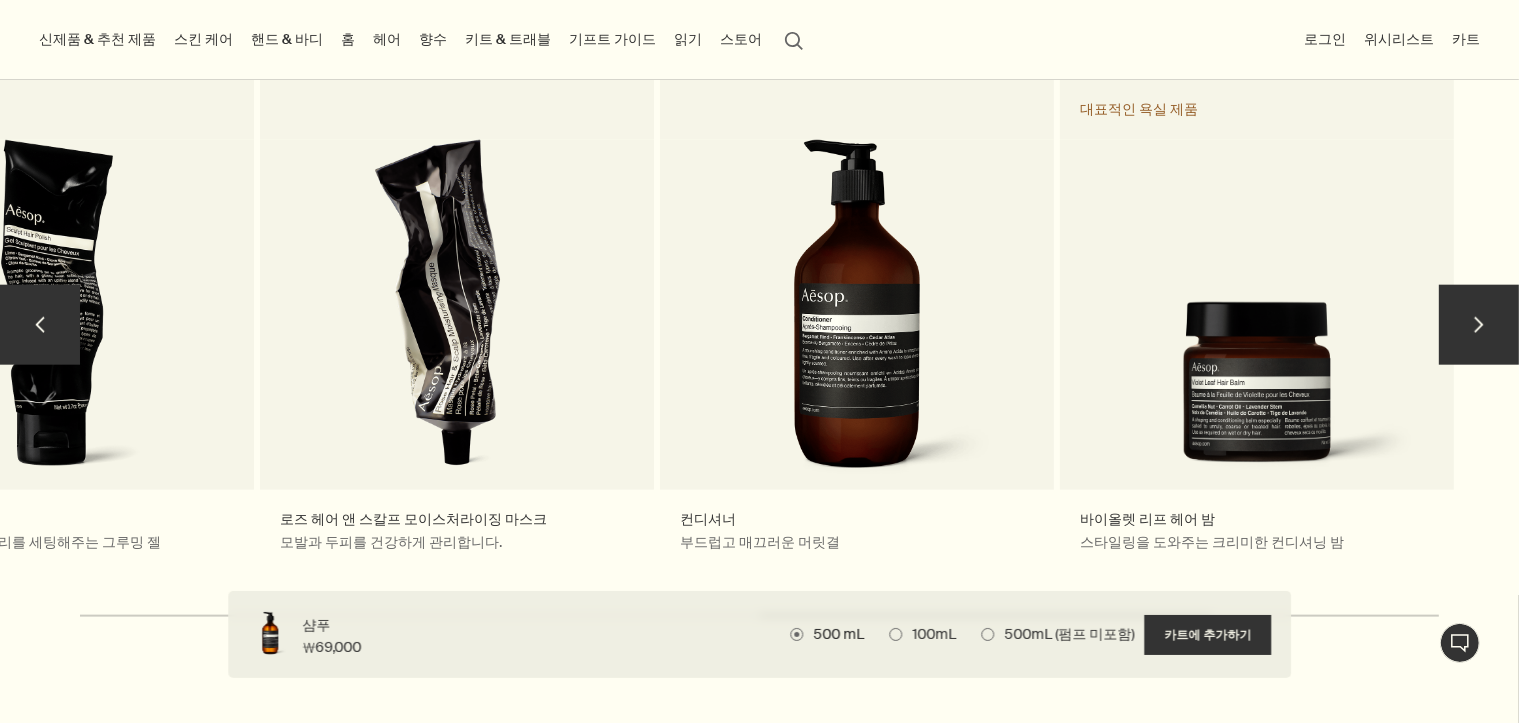 click on "chevron" at bounding box center (40, 325) 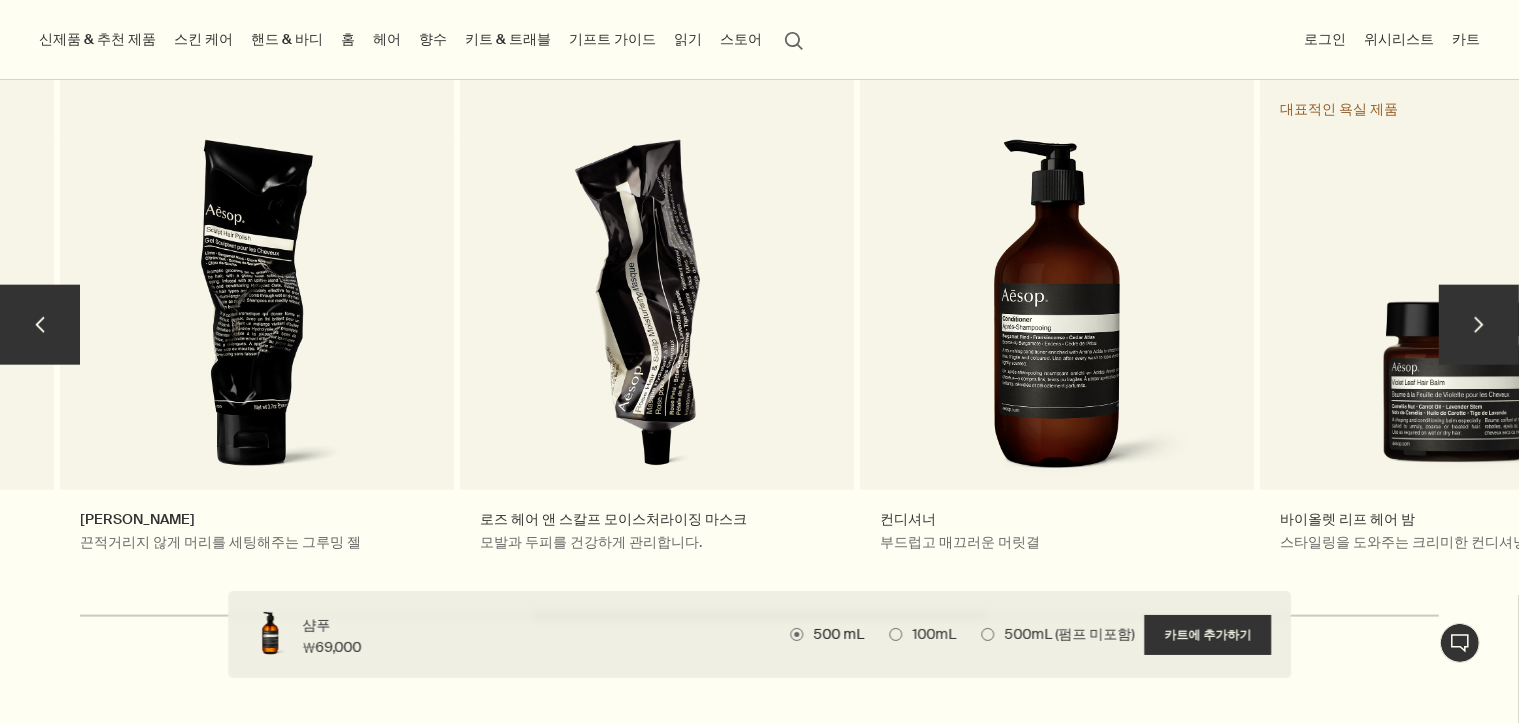 click on "chevron" at bounding box center [40, 325] 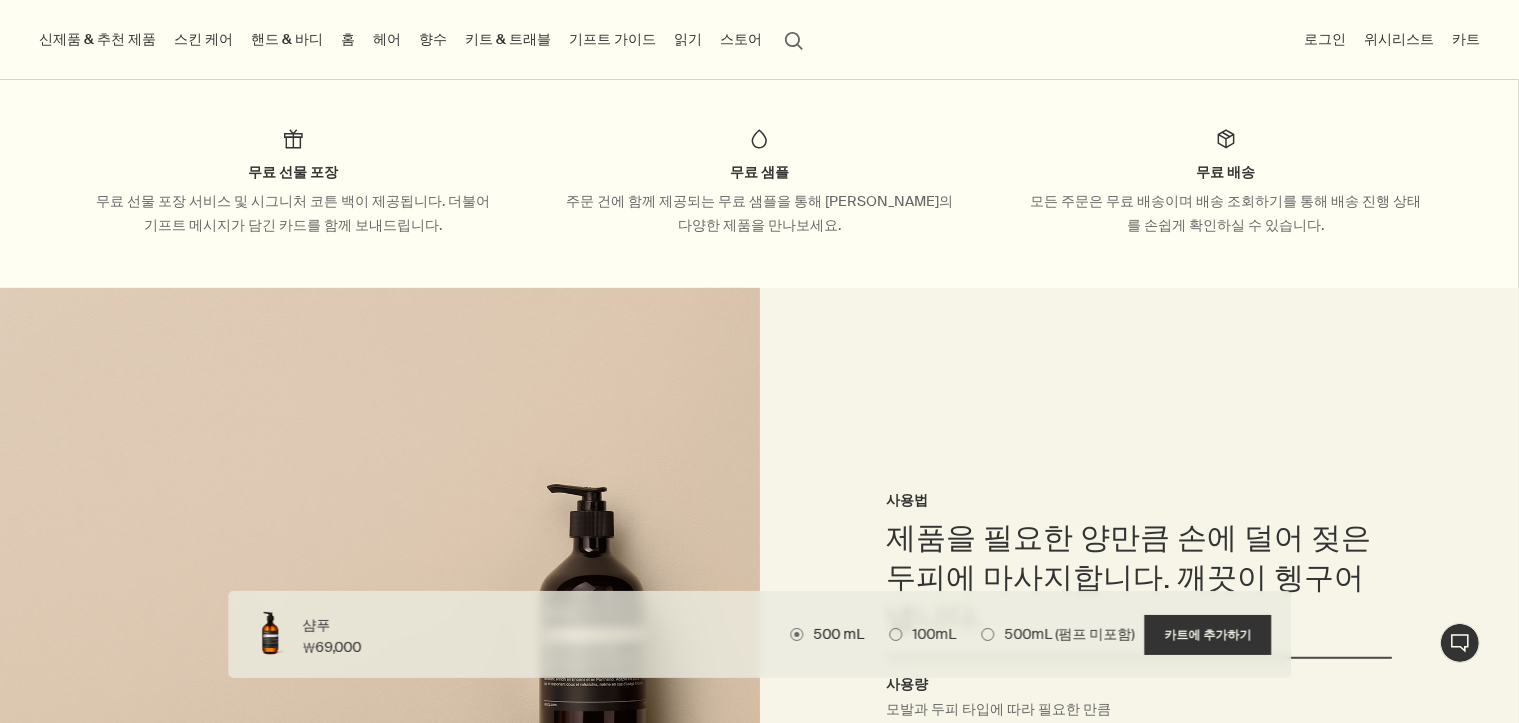 scroll, scrollTop: 300, scrollLeft: 0, axis: vertical 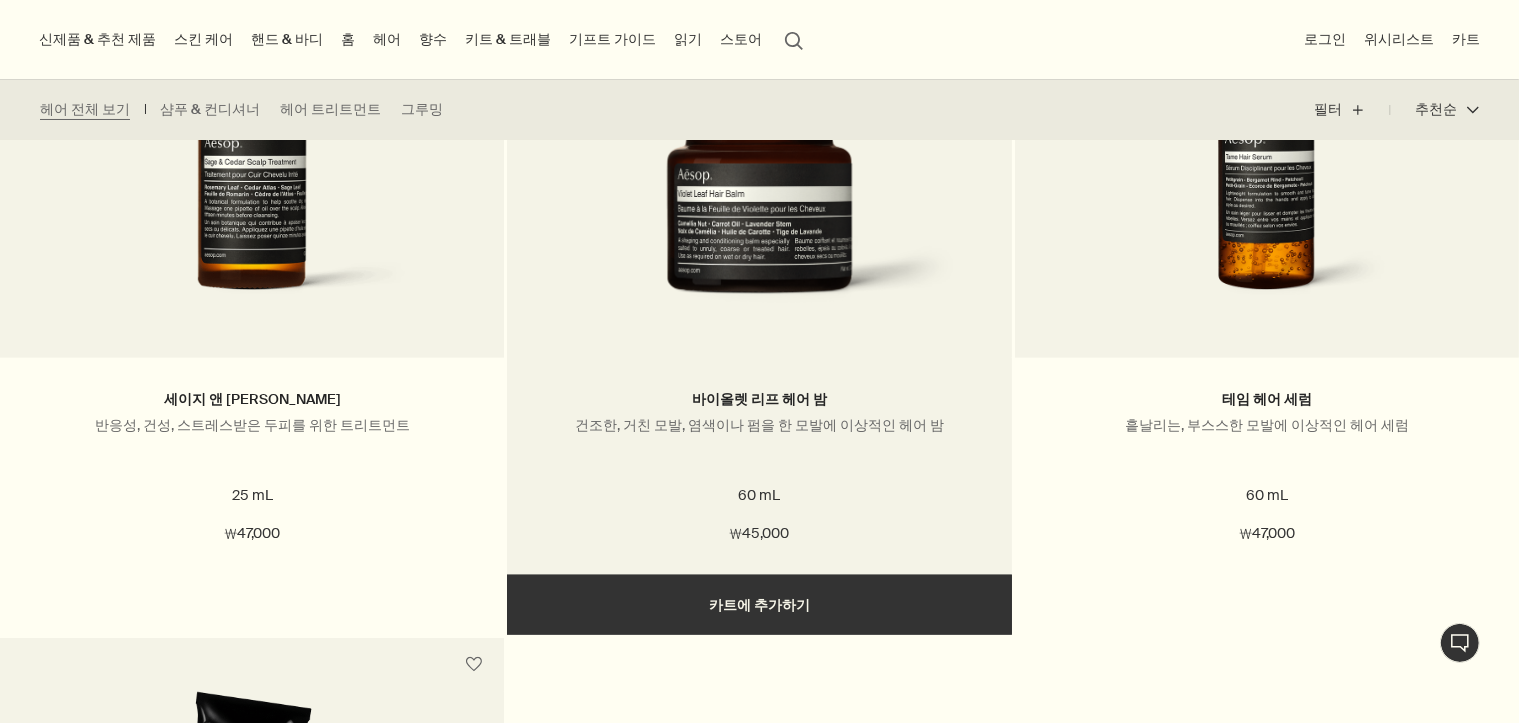 click at bounding box center (759, 211) 